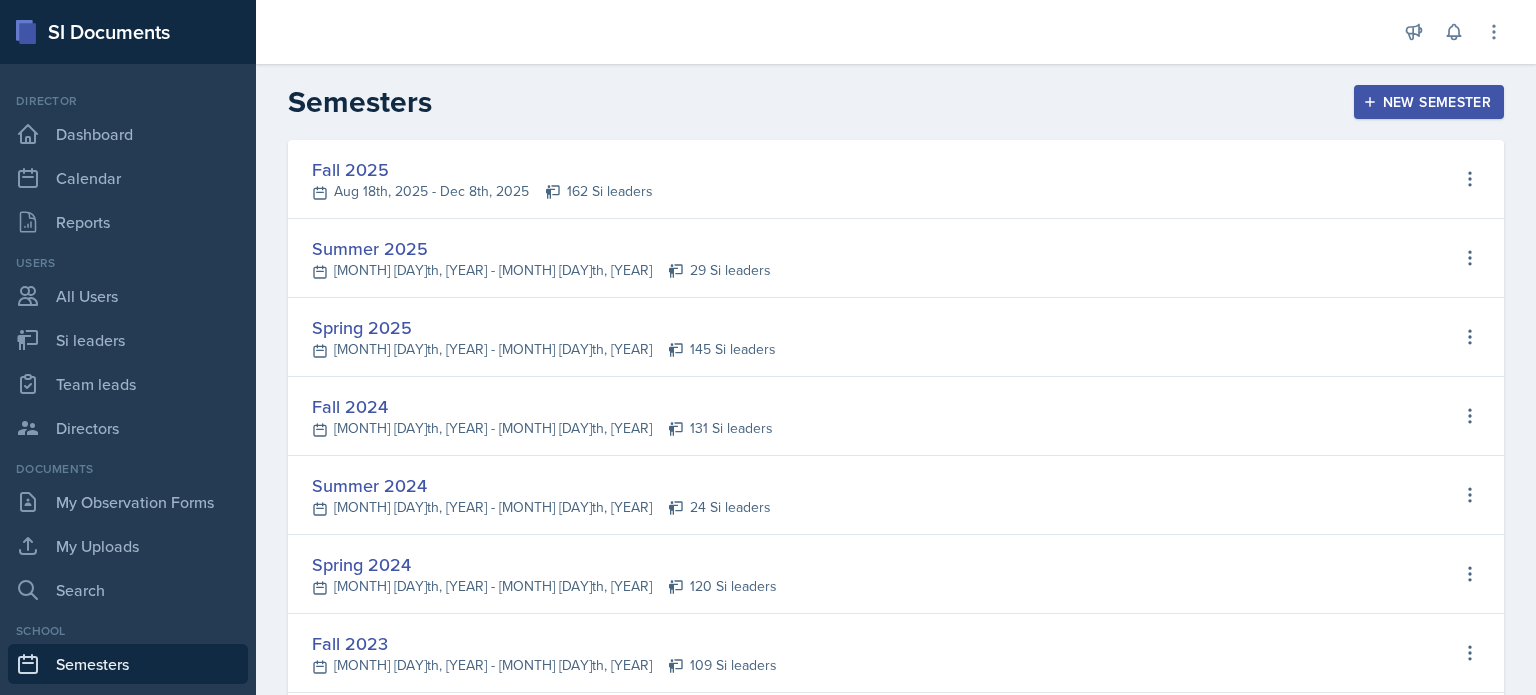 scroll, scrollTop: 0, scrollLeft: 0, axis: both 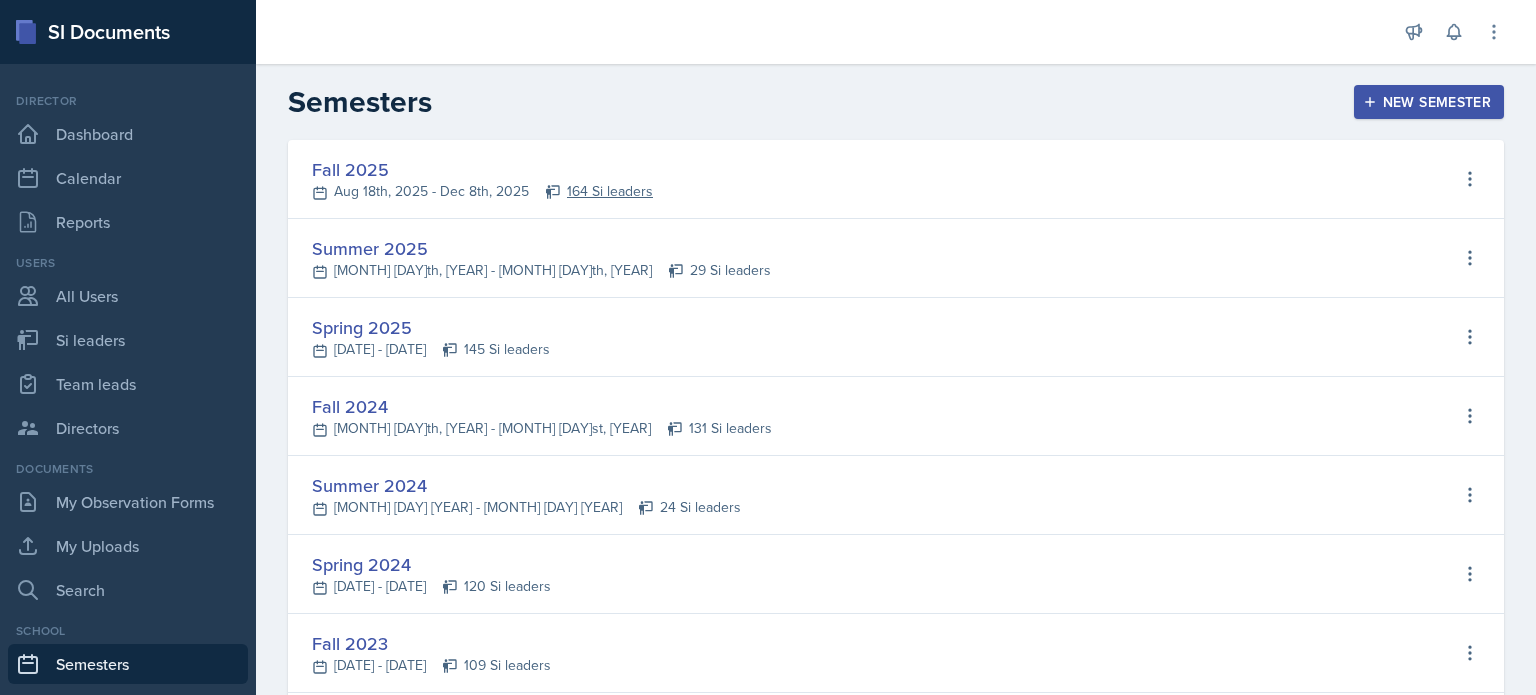 click on "164 Si leaders" at bounding box center (610, 191) 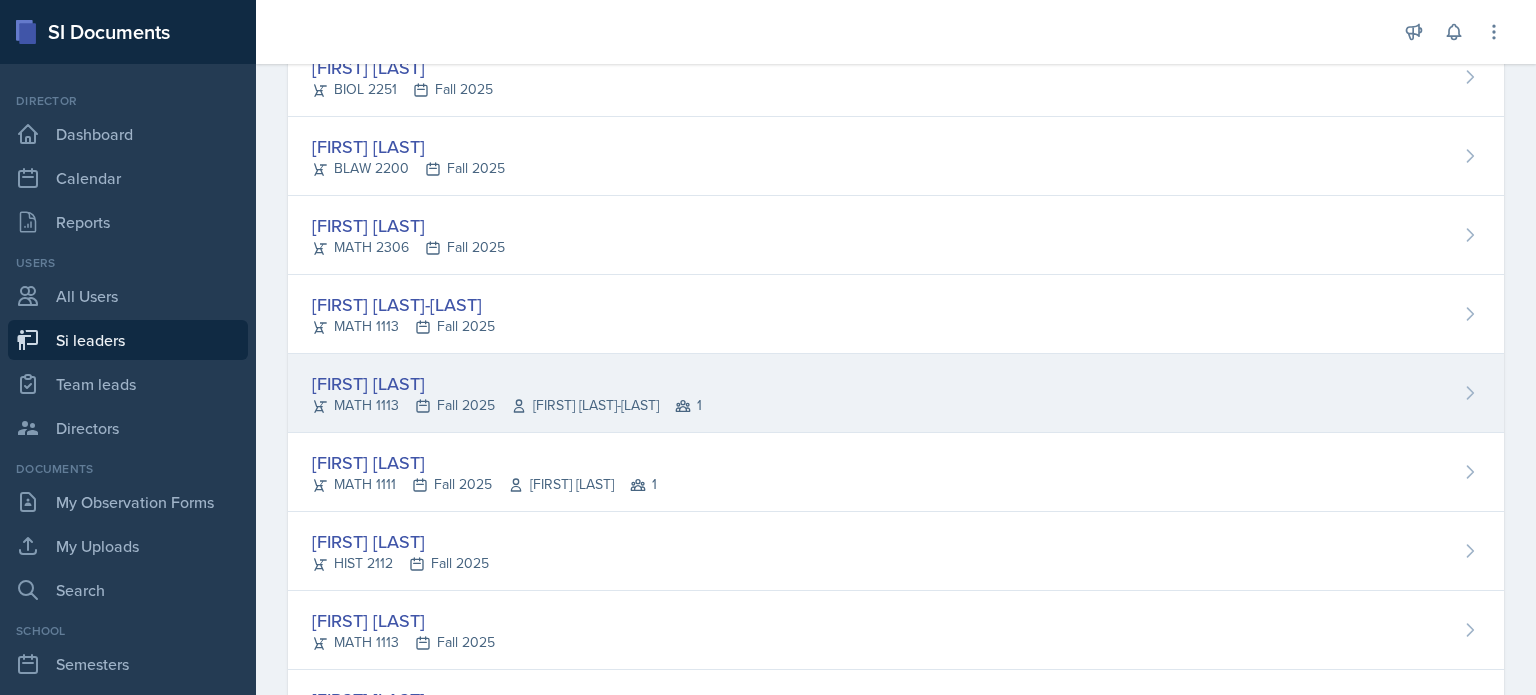 scroll, scrollTop: 11435, scrollLeft: 0, axis: vertical 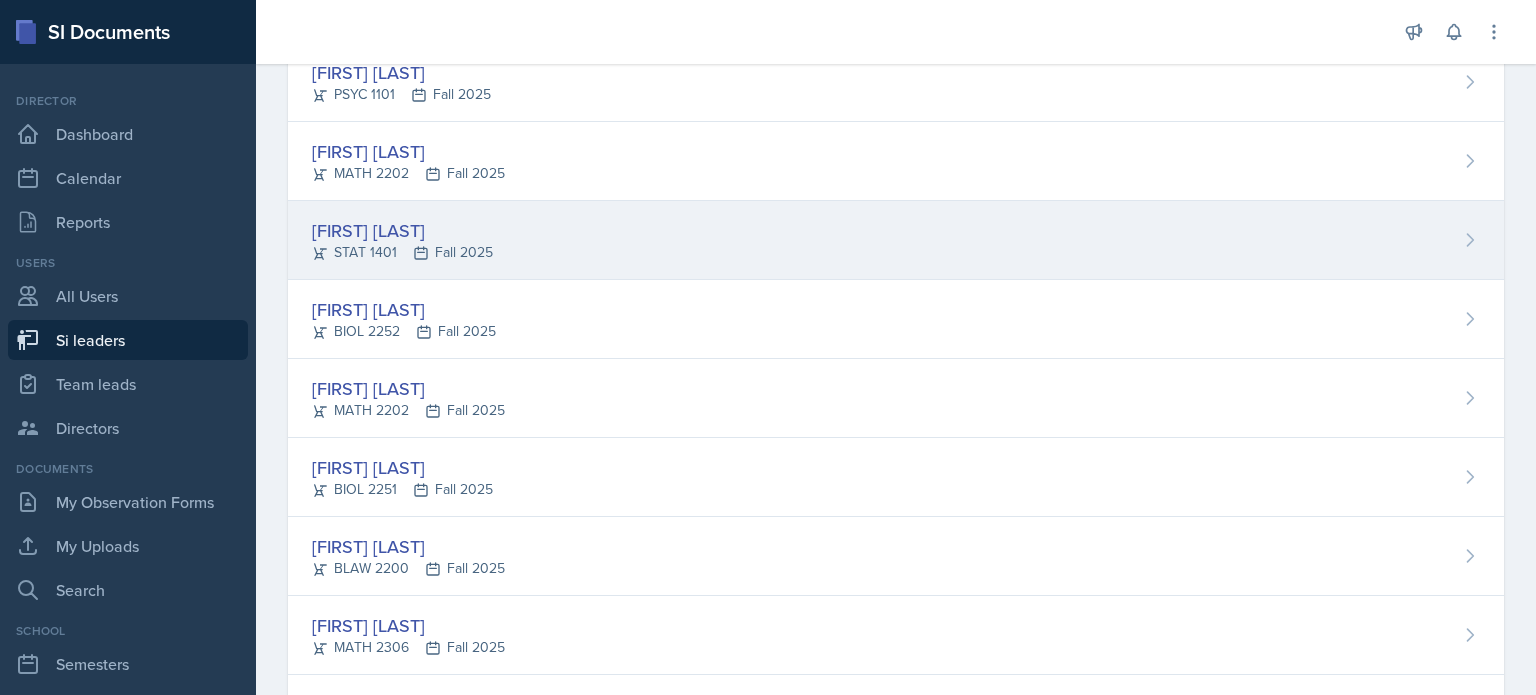 click on "[FIRST] [LAST]
STAT [NUMBER]
[DATE]" at bounding box center (896, 240) 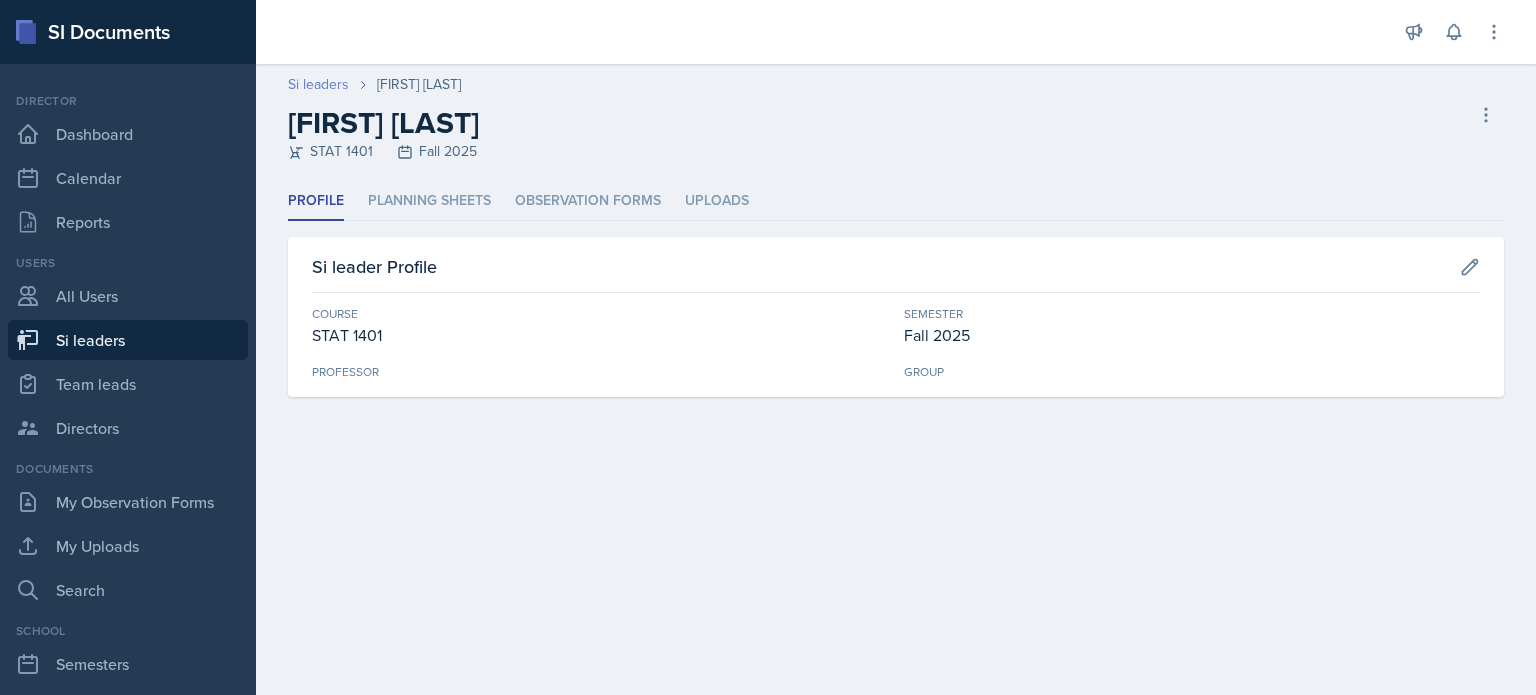 click on "Si leaders" at bounding box center [318, 84] 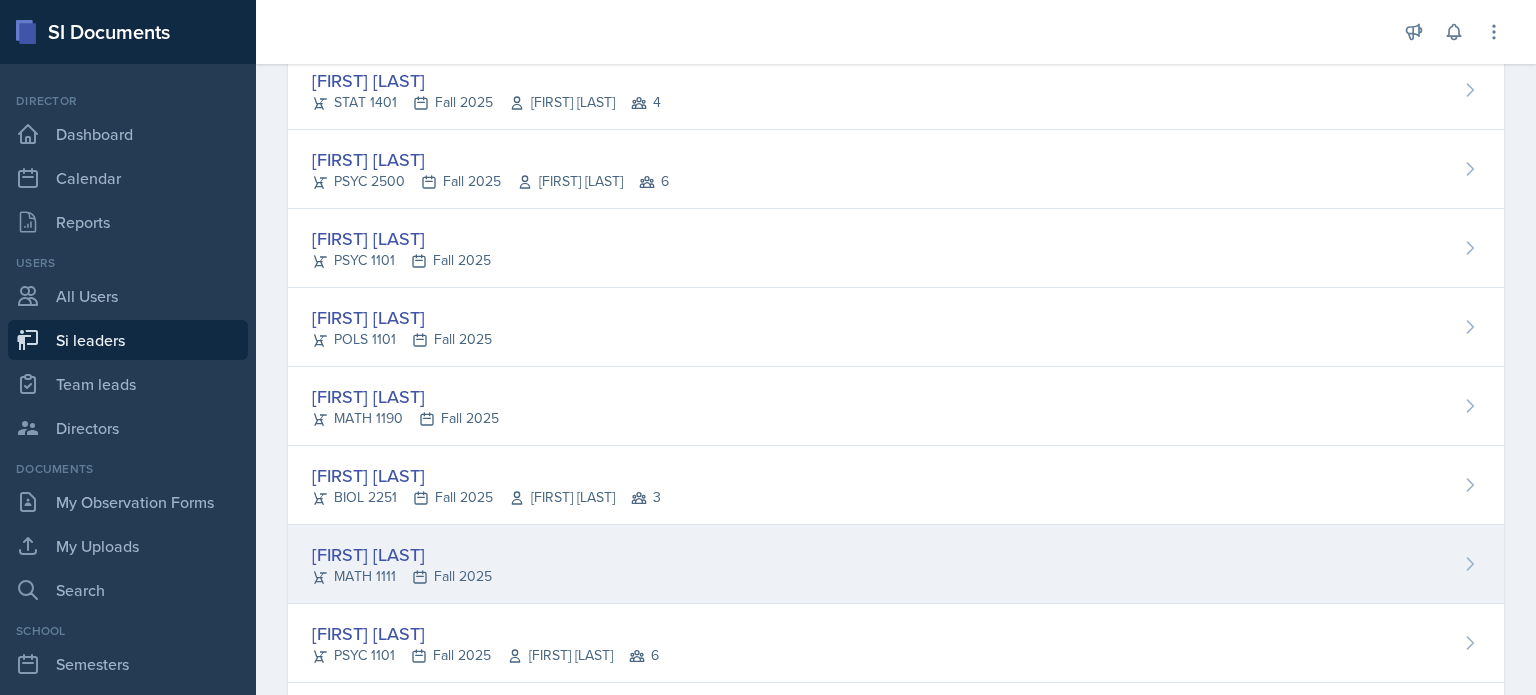 scroll, scrollTop: 400, scrollLeft: 0, axis: vertical 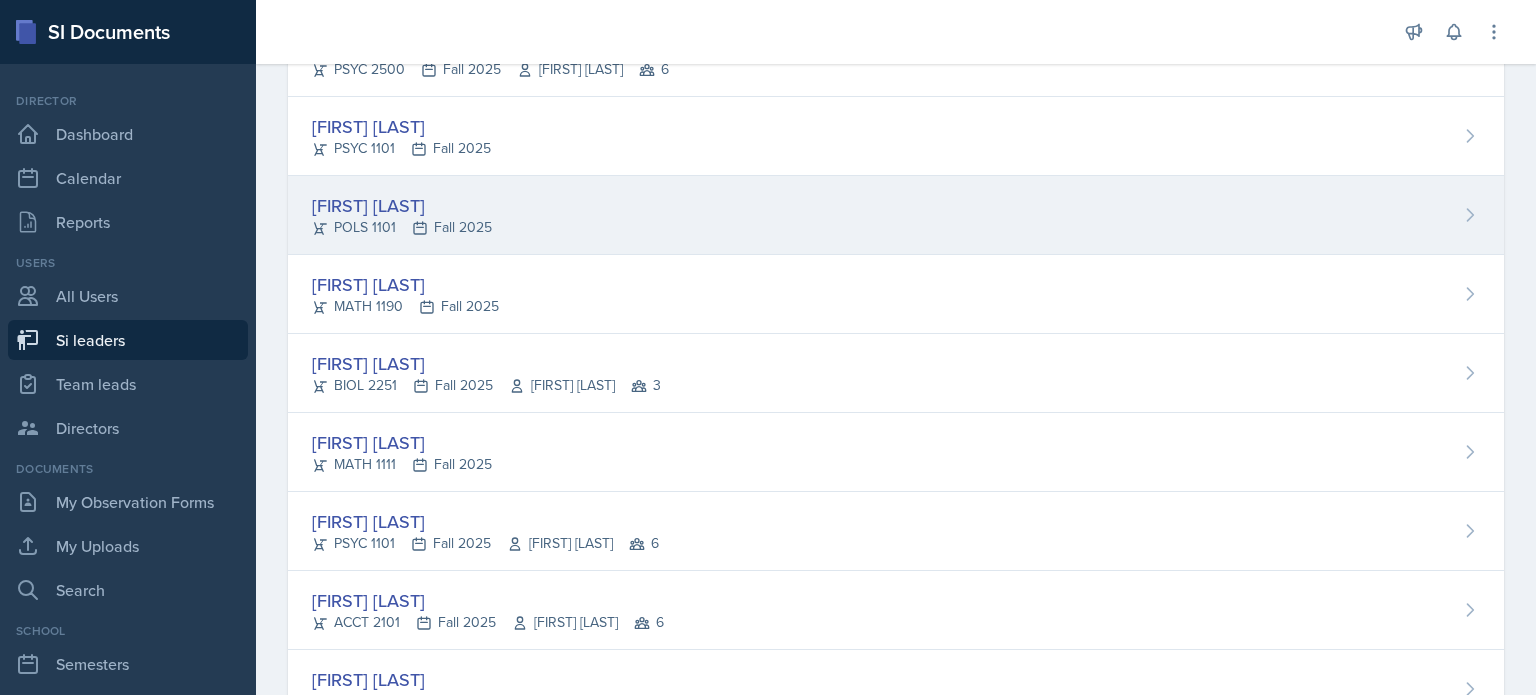 click on "[FIRST] [LAST]" at bounding box center [896, 215] 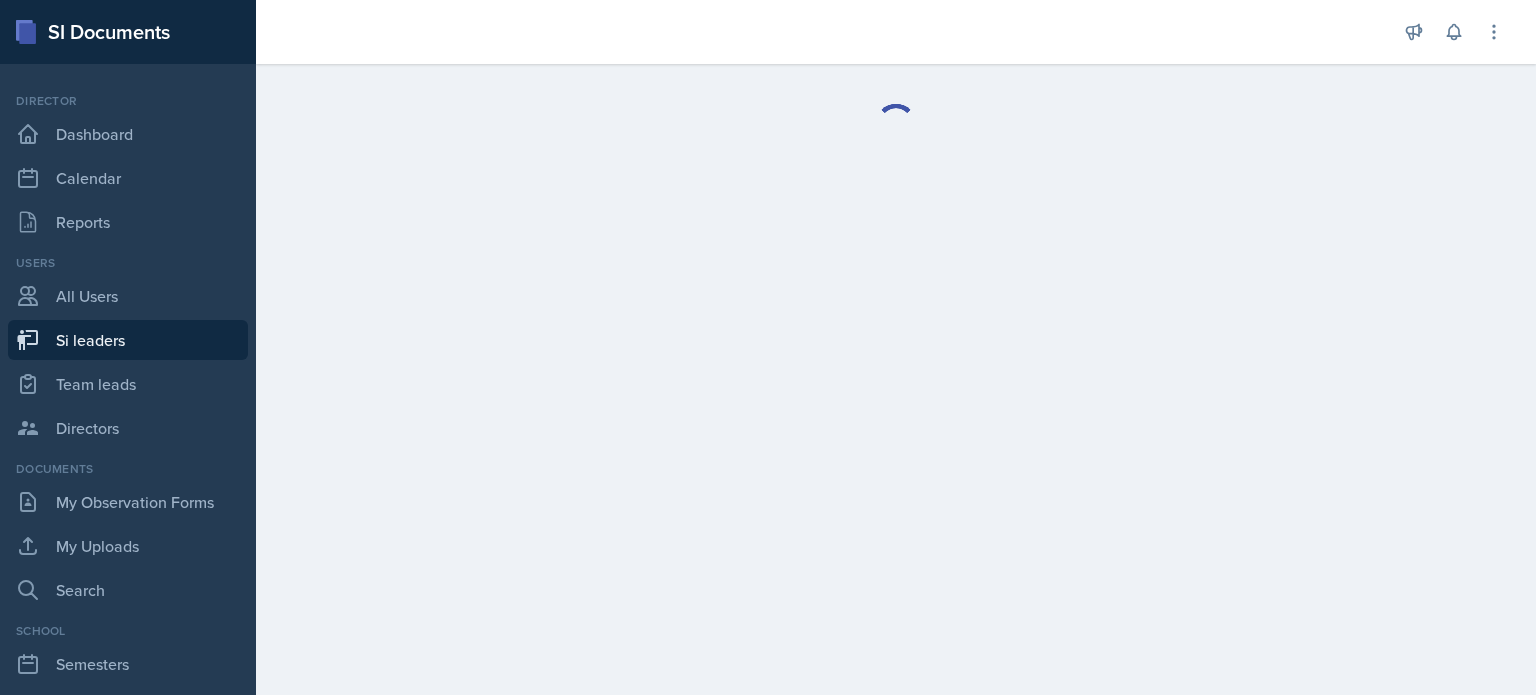 scroll, scrollTop: 0, scrollLeft: 0, axis: both 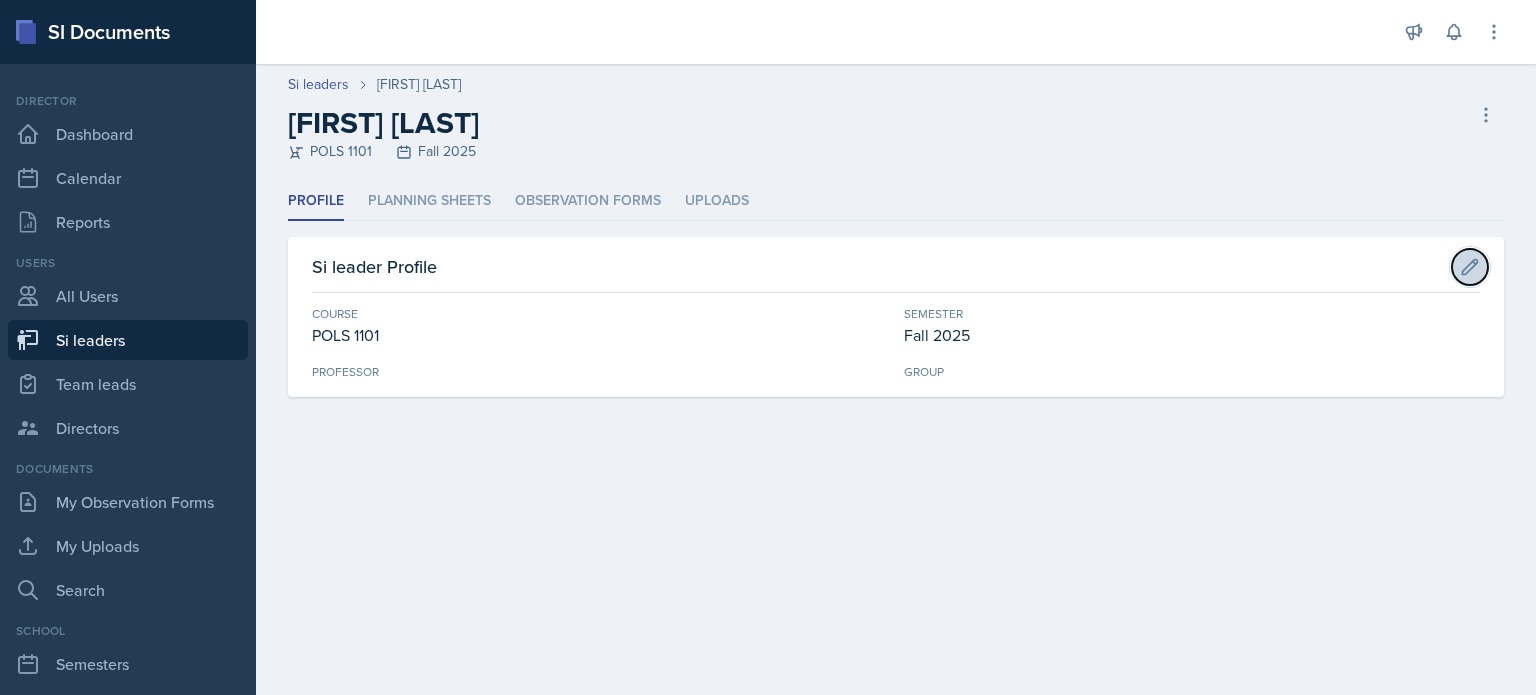 click at bounding box center (1470, 267) 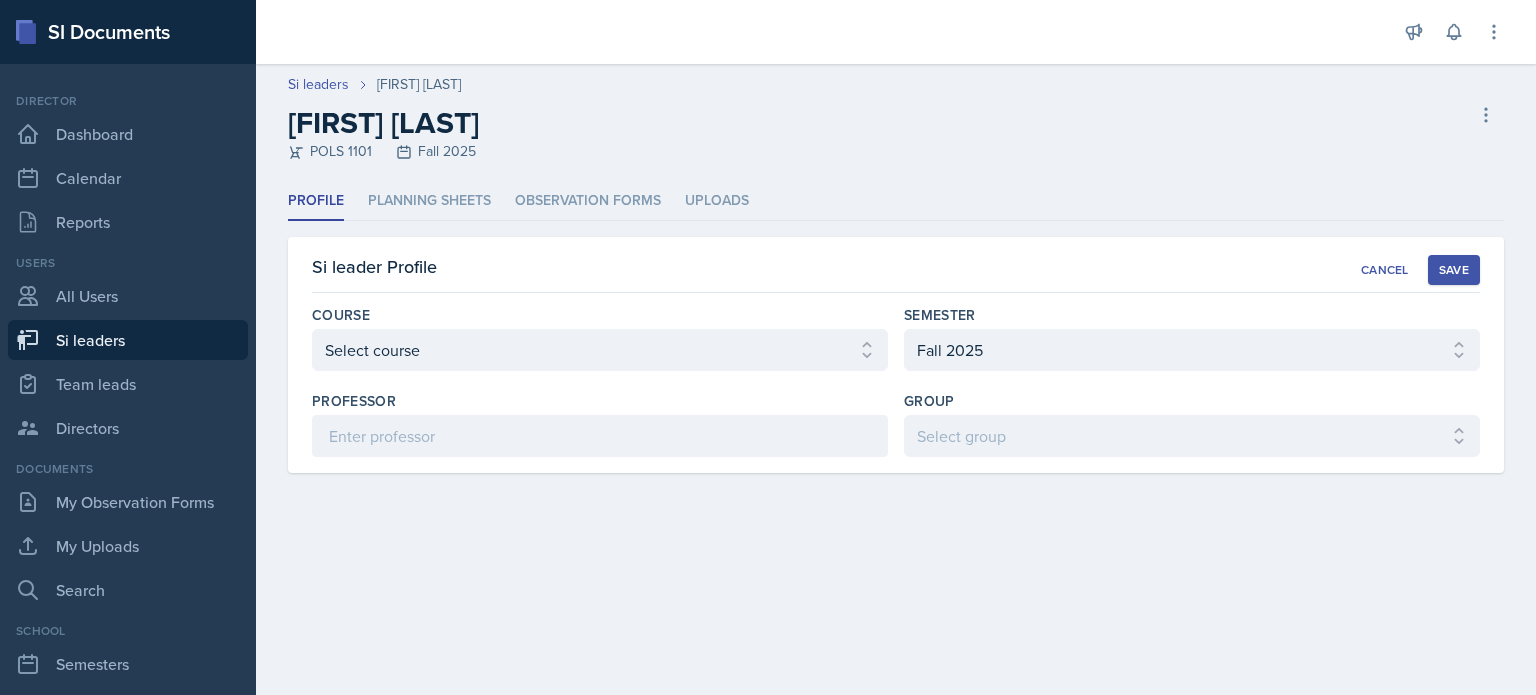 click on "Profile Planning Sheets Observation Forms Uploads" at bounding box center [896, 201] 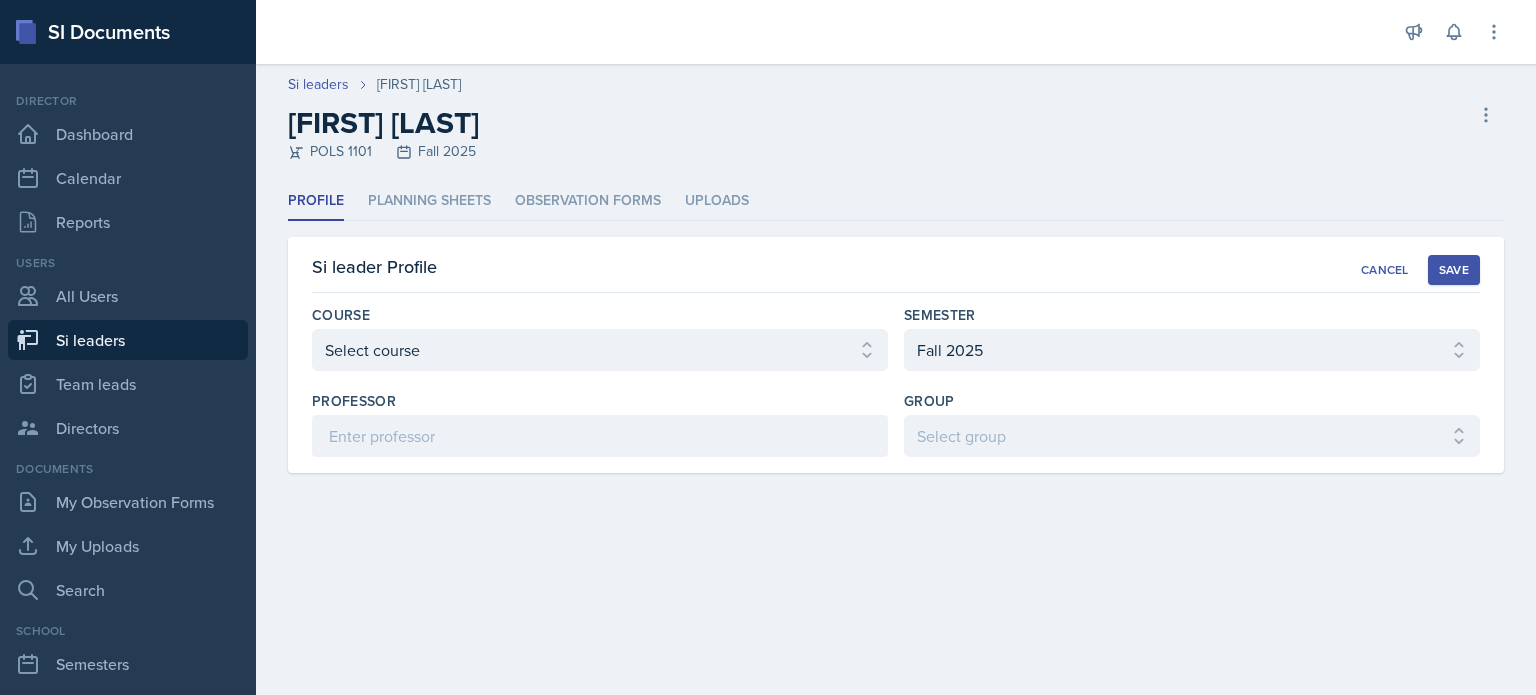 click on "Si leaders   [FIRST] [LAST]   [FIRST] [LAST]
POLS 1101
Fall 2025
Delete Si leader     Profile Planning Sheets Observation Forms Uploads       Profile Planning Sheets Observation Forms Uploads     Si leader Profile            Cancel             Save    Course     Select course   ACCT 2101 ACCT 2102 ACCT 4050 ANTH 1102 ANTH 3301 ARCH 1000 ARCH 1000 ARCH 1241 ARCH 2111 ARCH 2211 ARCH 2242 ARCH 3211 ARCH 3212 ARCH 3212 ART 1107 BIOL 1107 BIOL 1107L BIOL 1108 BIOL 1108/BIOL 1108L BIOL 2221 BIOL 2221Lab BIOL 2222 BIOL 2222/BIOL 2222L BIOL 2222Lab BIOL 2251 BIOL 2251L BIOL 2252 BIOL 2252L BIOL 3300 BIOL 3340 BLAW 2200 CHEM 1151 CHEM 1152 CHEM 1211 CHEM 1212 CHEM 2800 CHEM 3361 CHEM 3362 CHEM 3500 CHEM 3601 COM 2135 COMM 2135 DANC 1107 DATA 1501 ECON 2300 ECON 3300 EE 2301 ENGL 1101 ENGL 1102 ENGR 2214 ENGR 3122 ENGR 3131 ENGR 3343 FIN 4220 FIN 4360 FREN 1002 FREN 1002 GEOG 1101 GEOG 1112 HIST 1111 HIST 1112 HIST 2111 IS 2200" at bounding box center [896, 379] 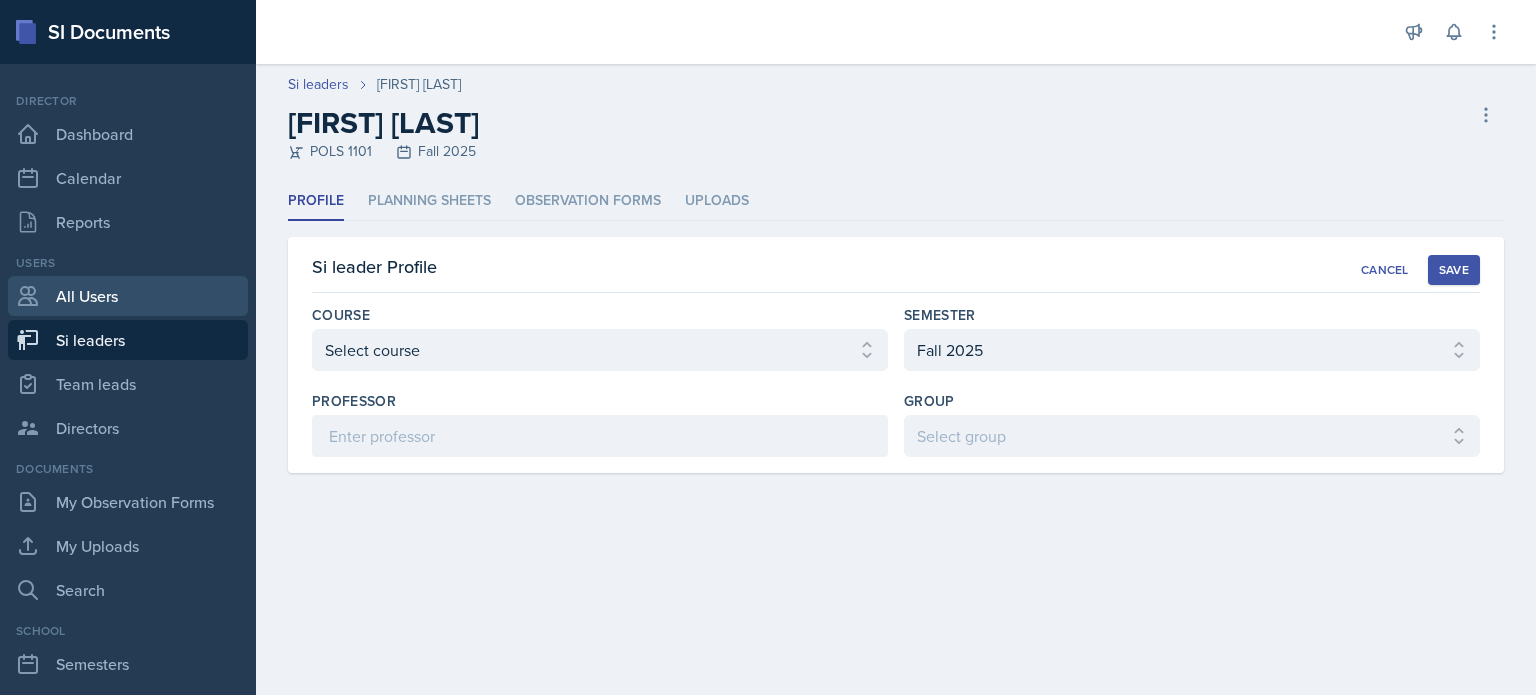 click on "All Users" at bounding box center [128, 296] 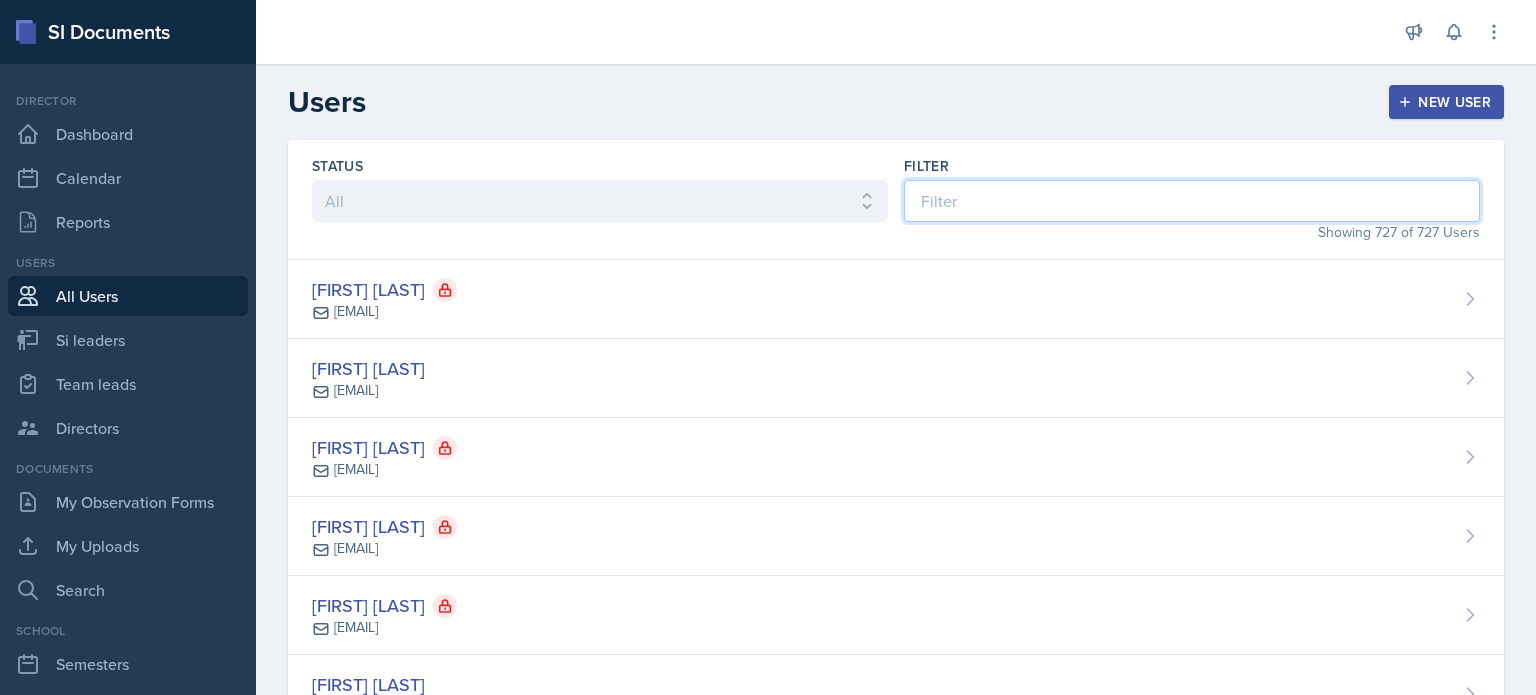 click at bounding box center [1192, 201] 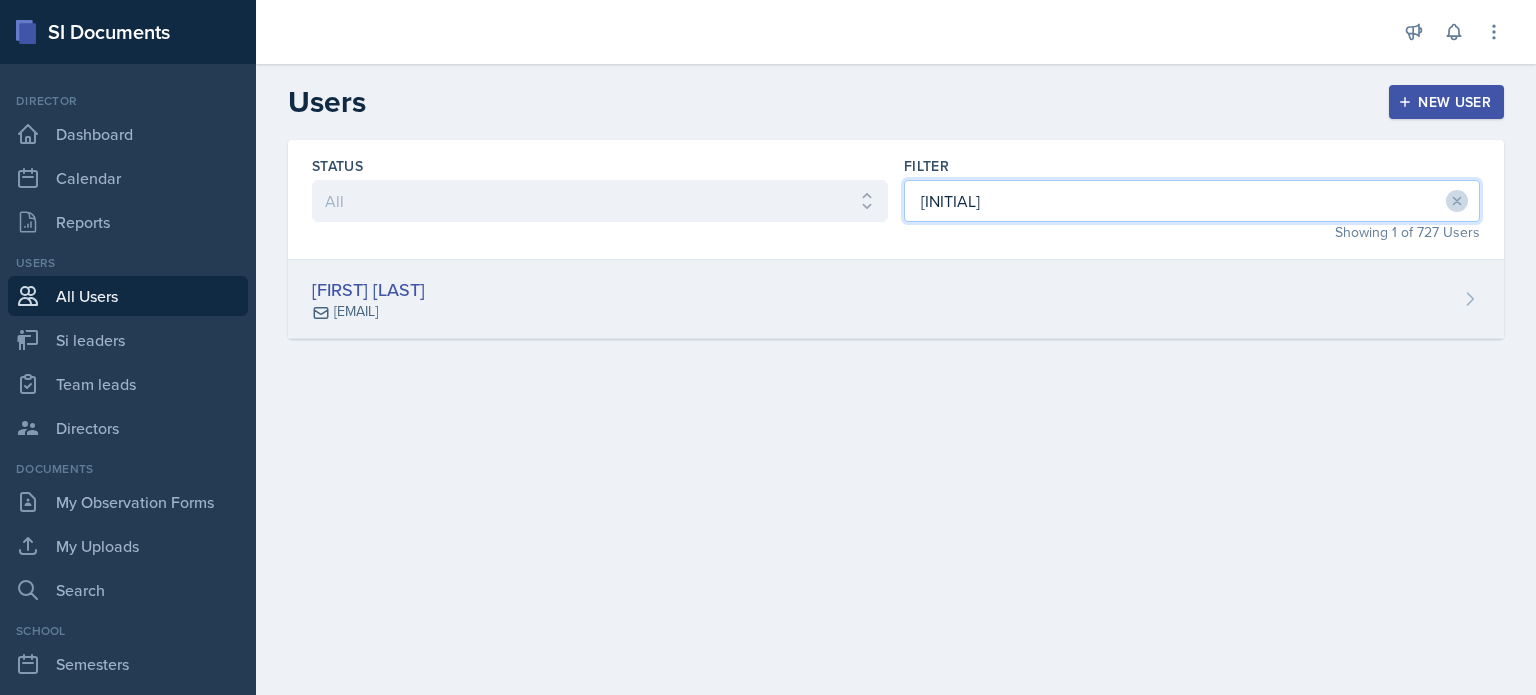 type on "[INITIAL]" 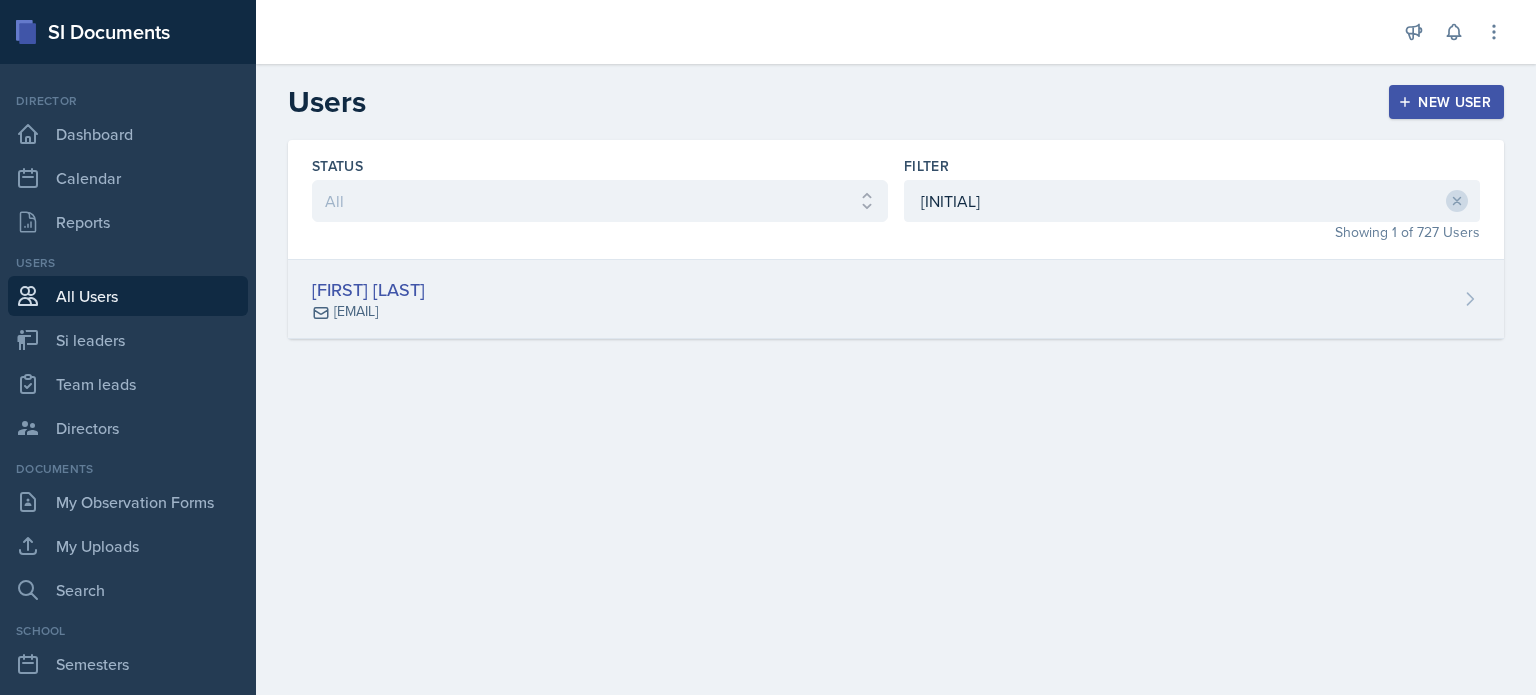 click on "[FIRST] [LAST]
[EMAIL]" at bounding box center (896, 299) 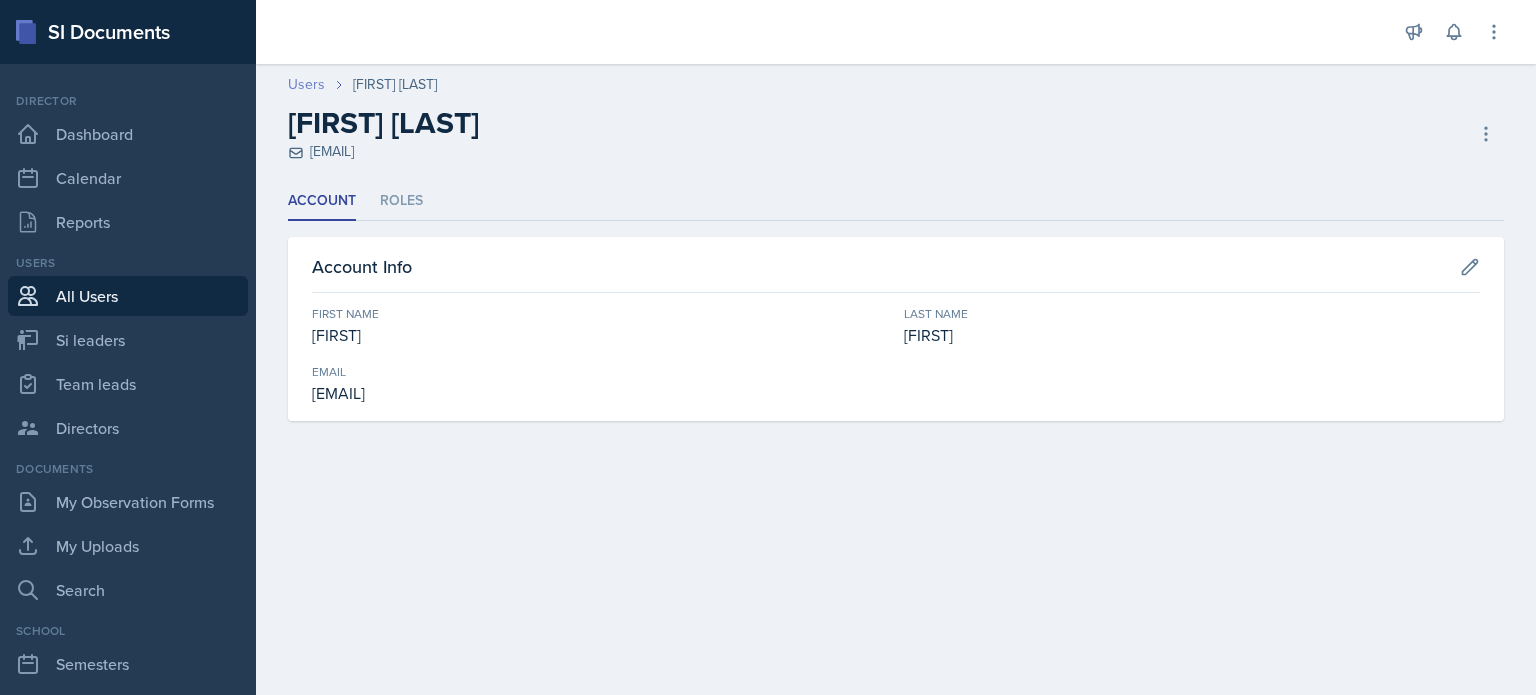 click on "Users" at bounding box center (306, 84) 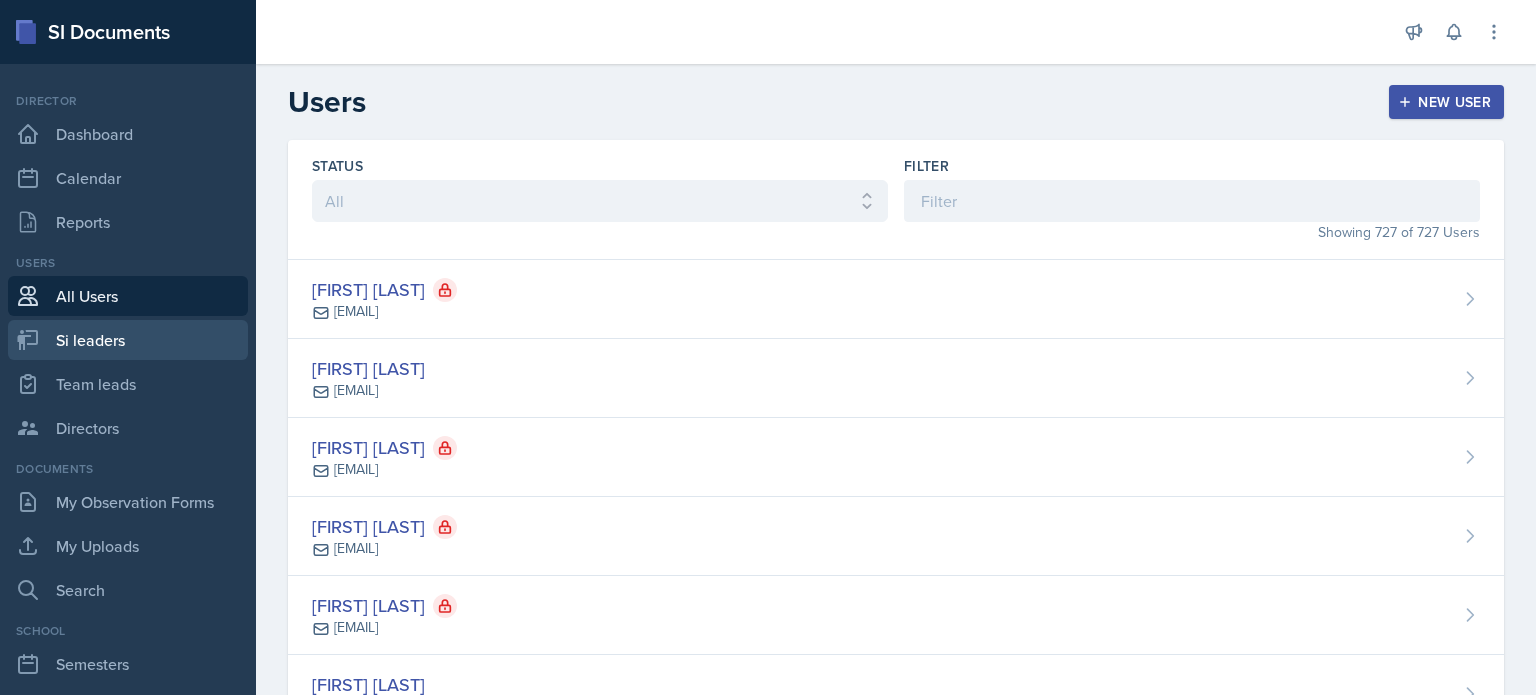 click on "Si leaders" at bounding box center (128, 340) 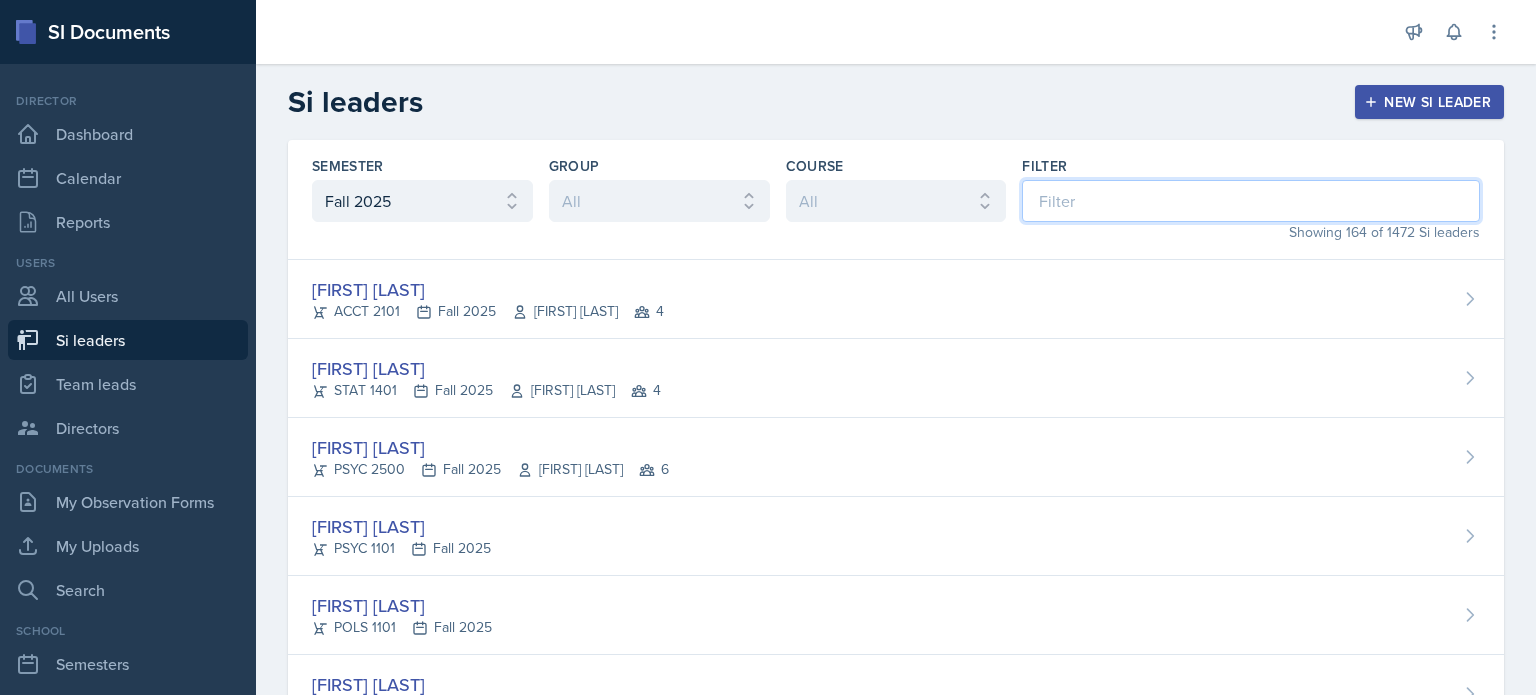 click at bounding box center [1251, 201] 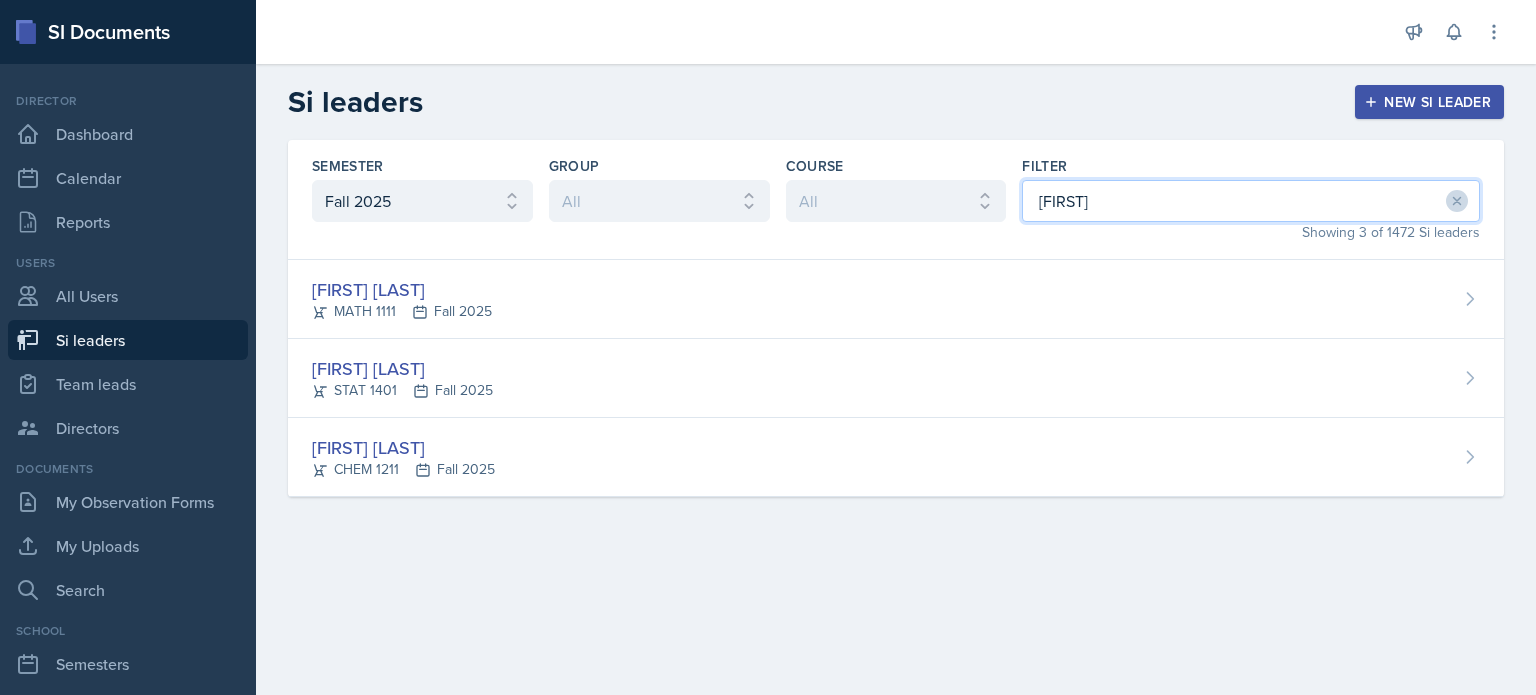 type on "[FIRST]" 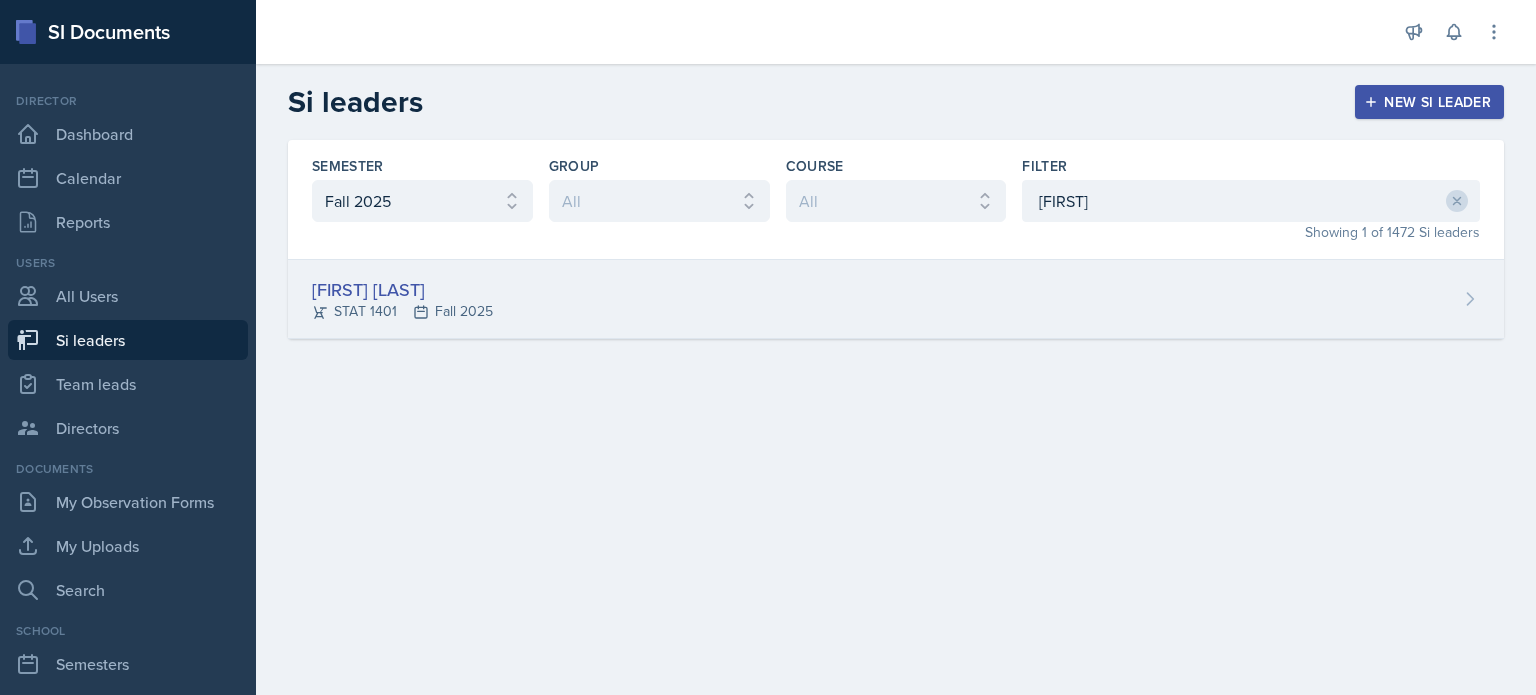 click on "[FIRST] [LAST]
[COURSE]
[SEMESTER]" at bounding box center (896, 299) 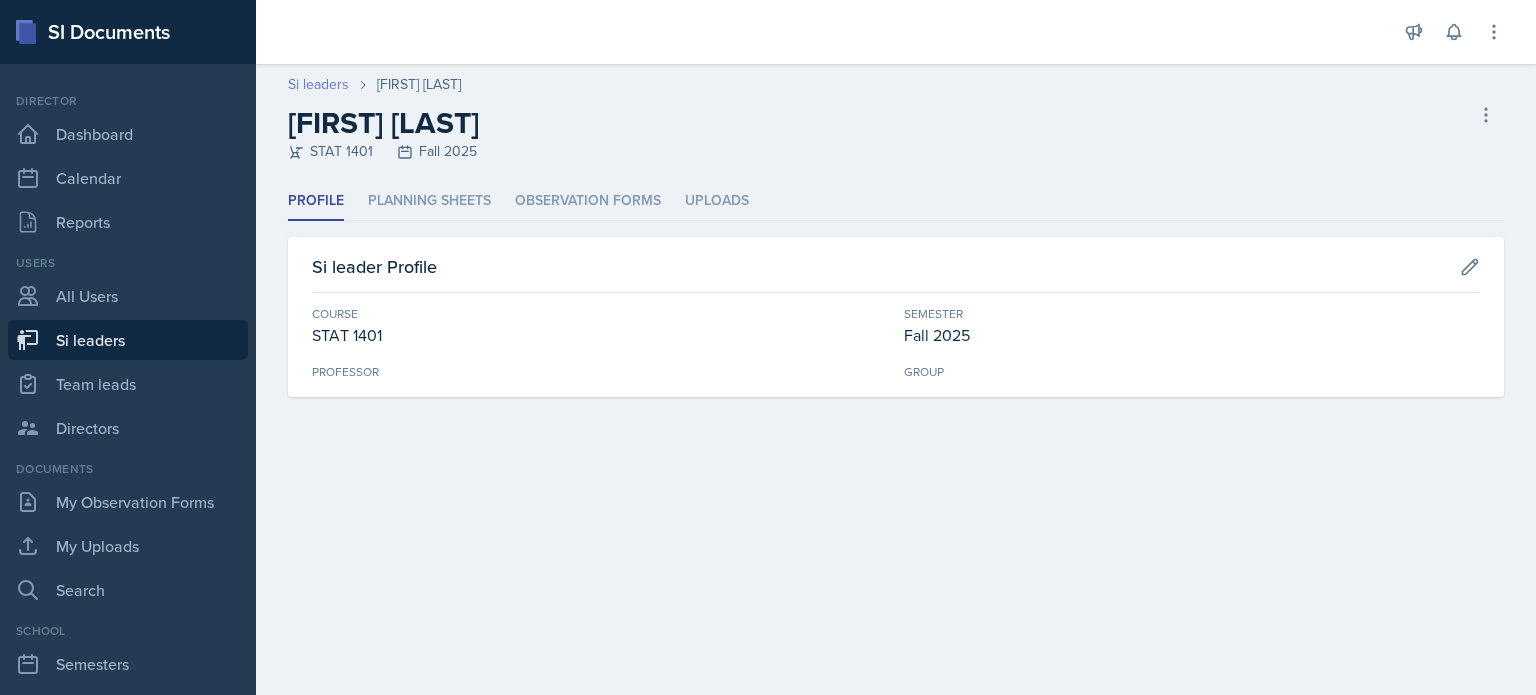 click on "Si leaders" at bounding box center [318, 84] 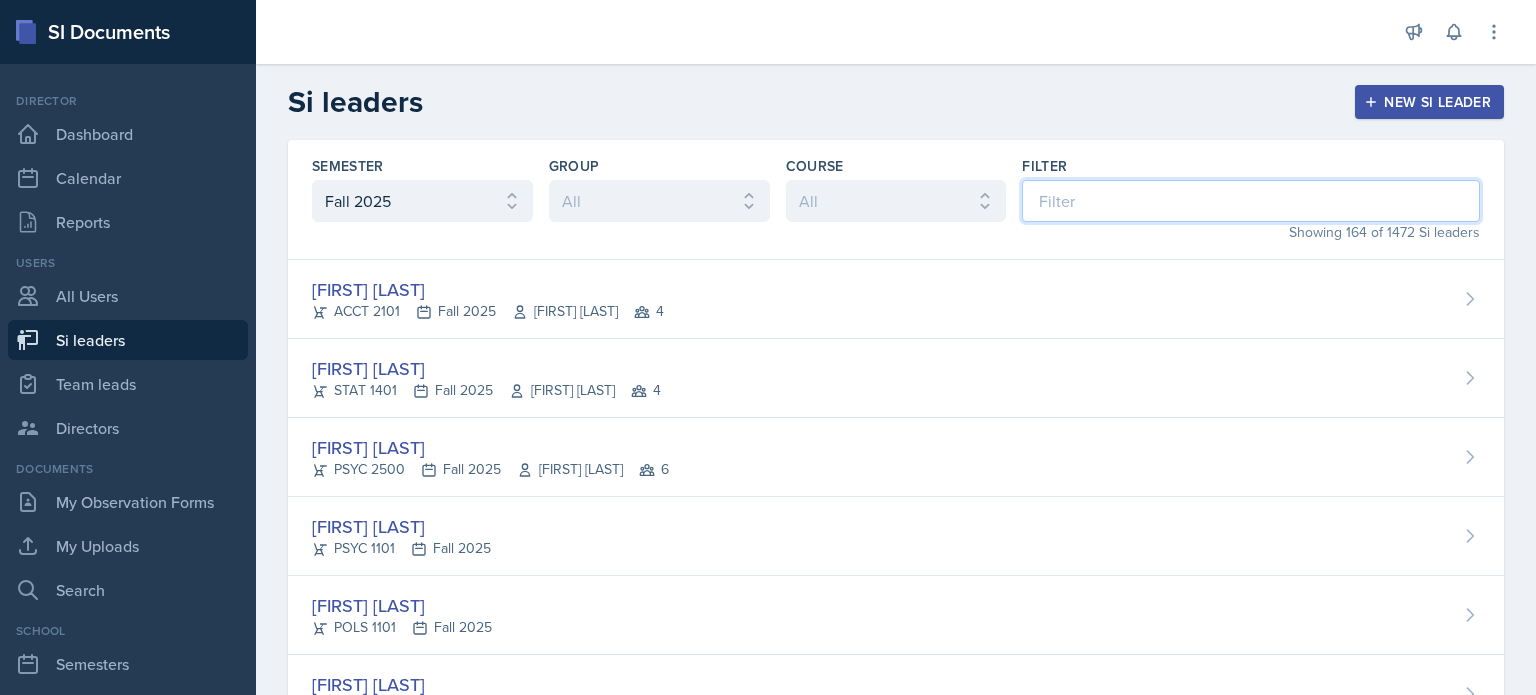 click at bounding box center (1251, 201) 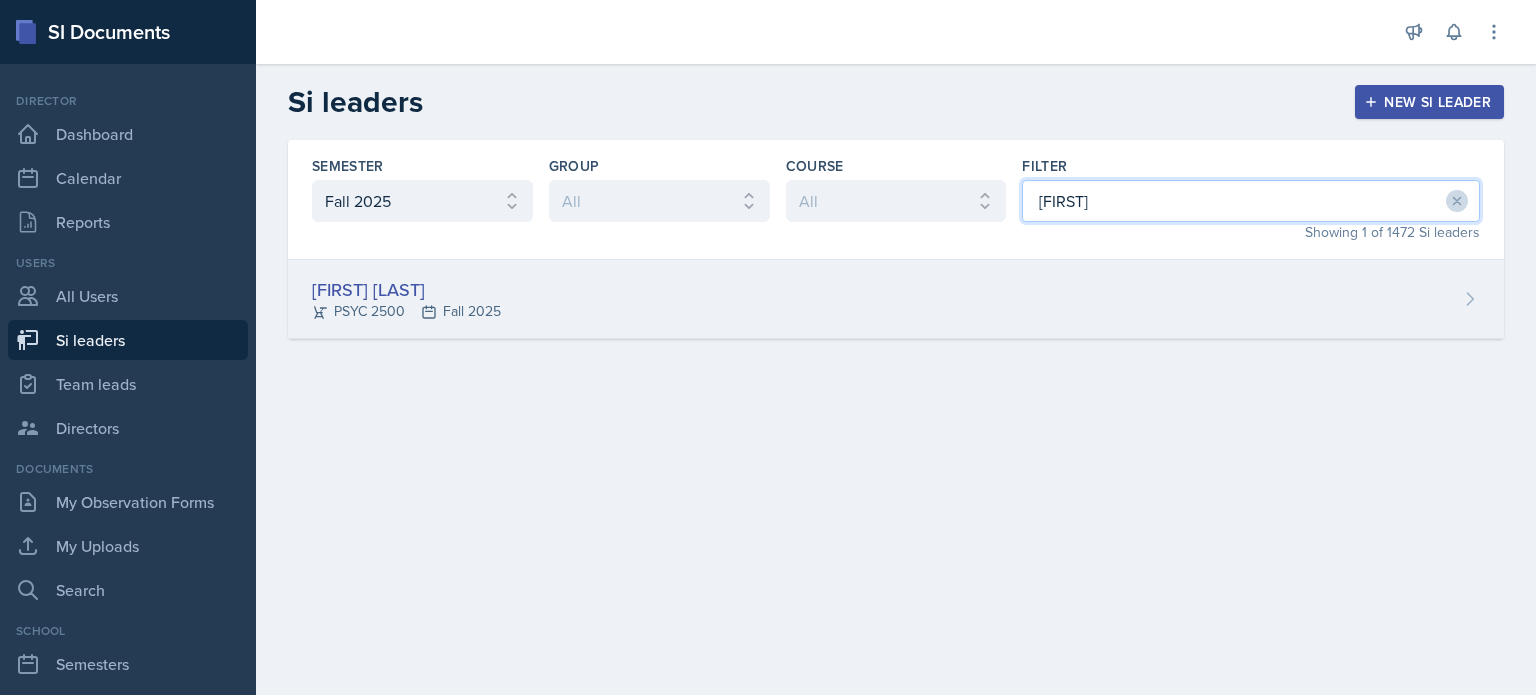 type on "[FIRST]" 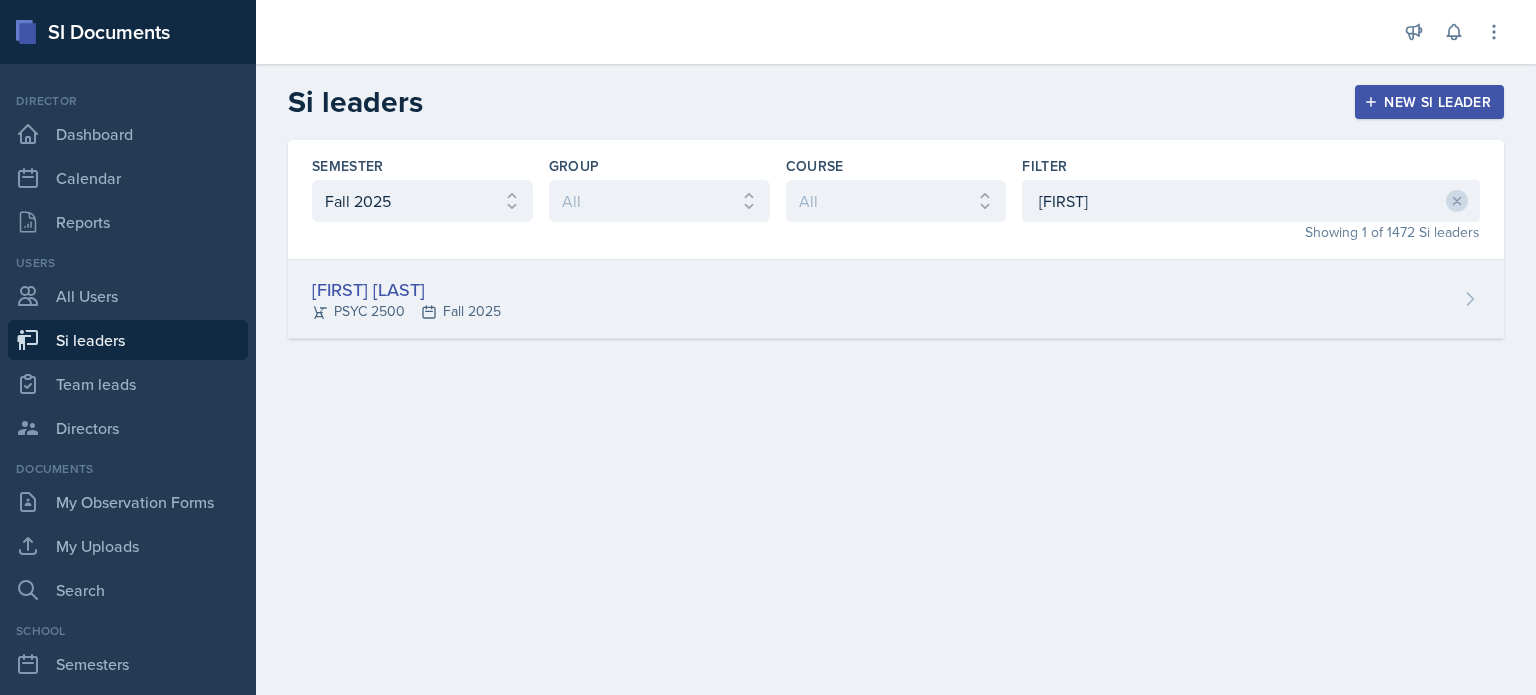 click on "[FIRST] [LAST]
PSYC 2500
Fall 2025" at bounding box center (896, 299) 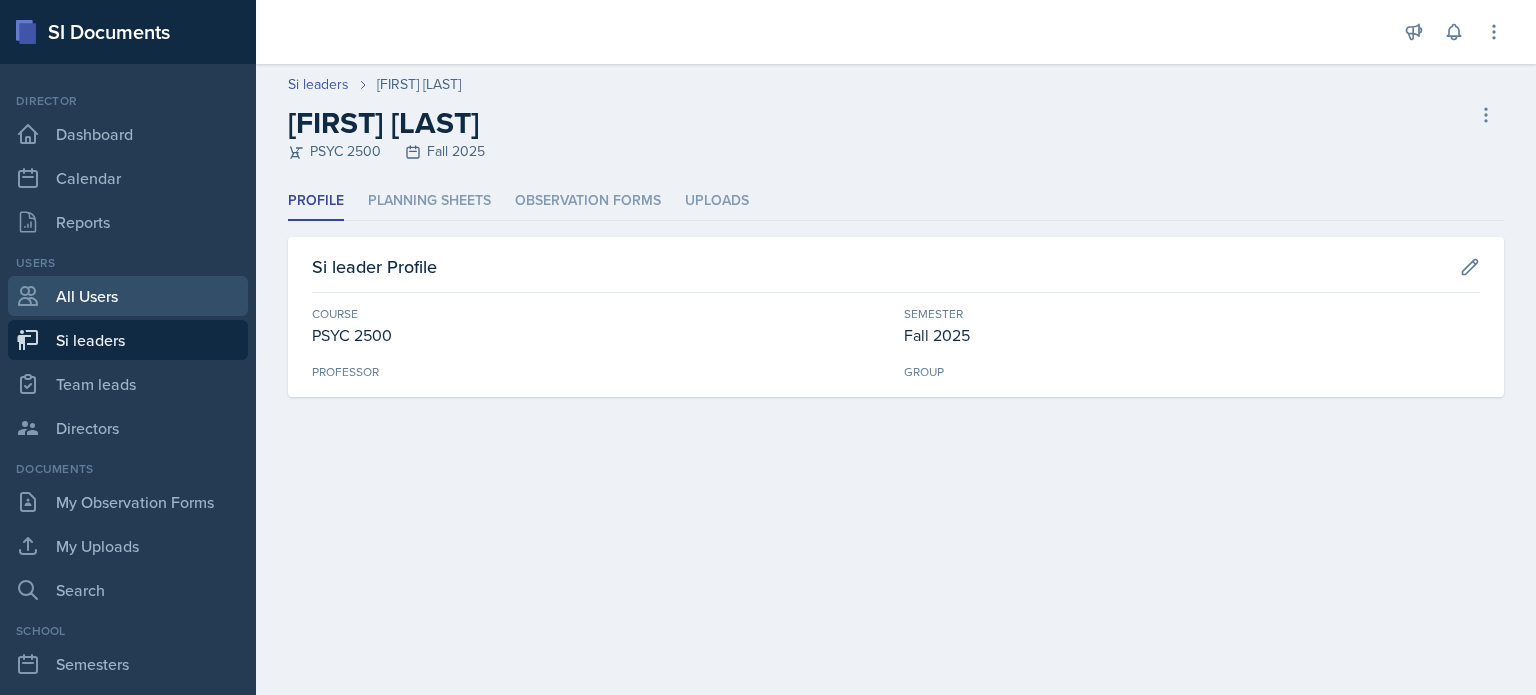 click on "All Users" at bounding box center [128, 296] 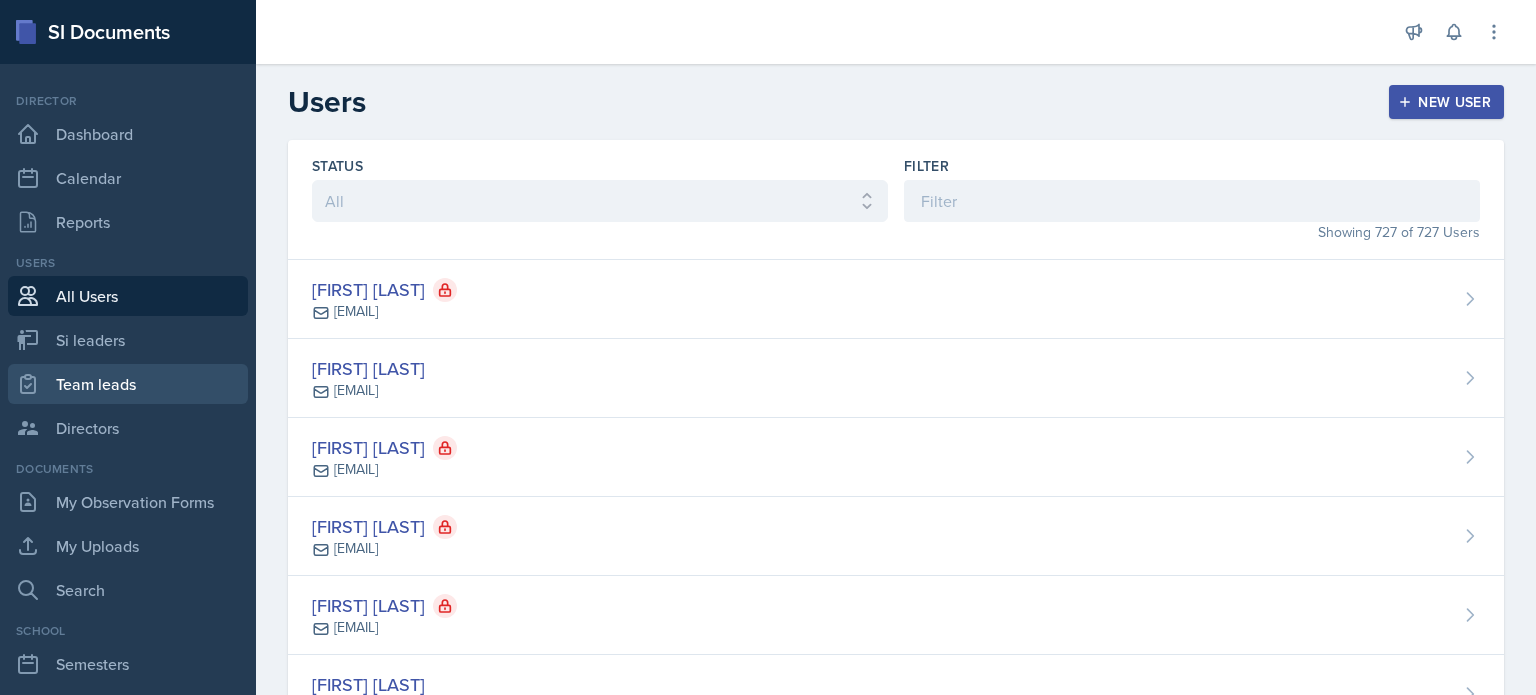 click on "Team leads" at bounding box center [128, 384] 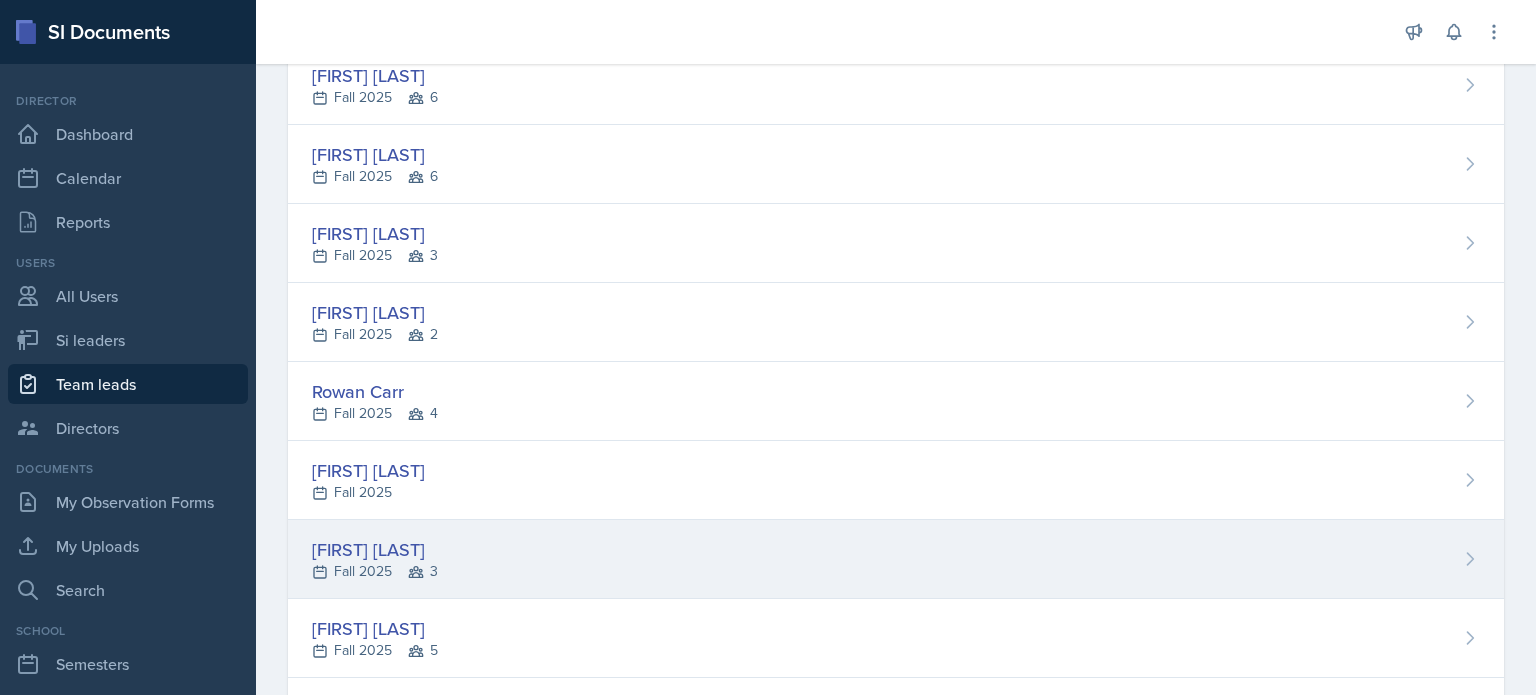 scroll, scrollTop: 0, scrollLeft: 0, axis: both 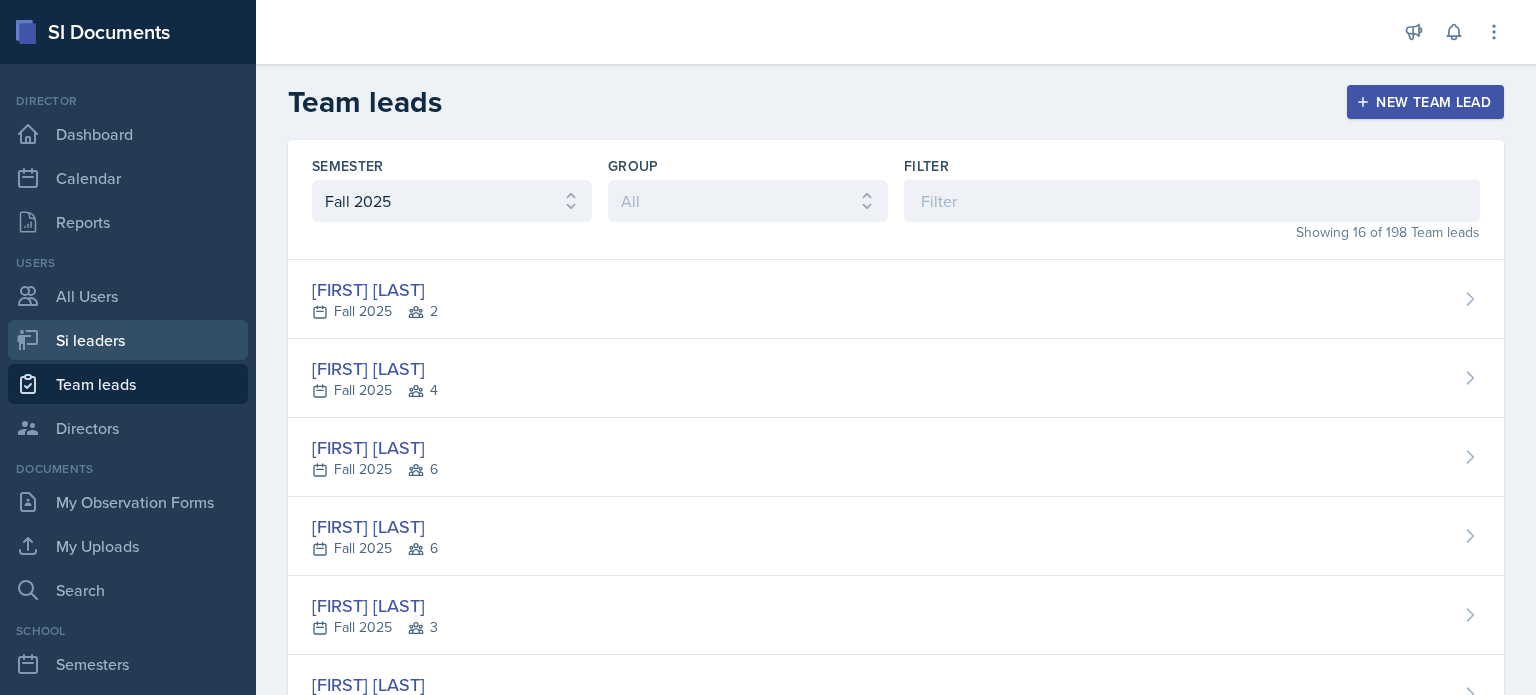 click on "Si leaders" at bounding box center (128, 340) 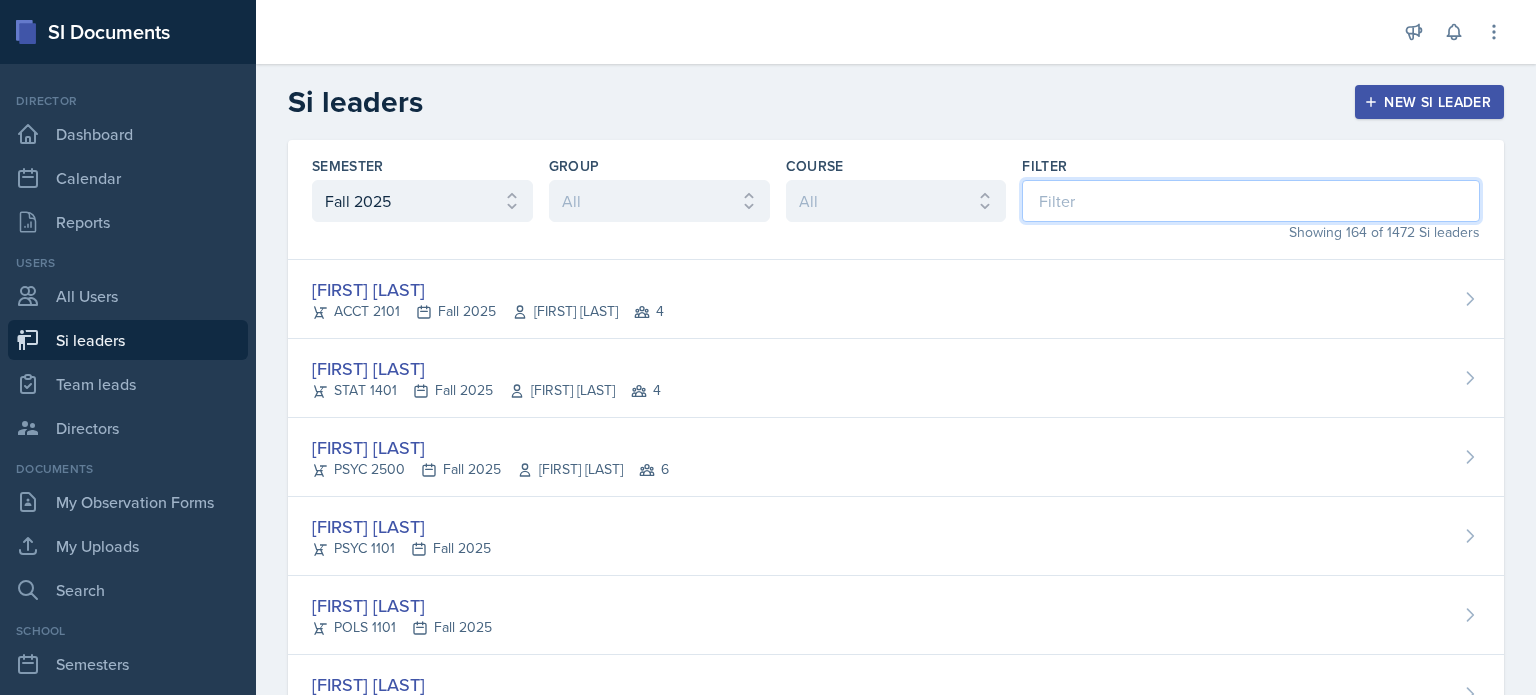 click at bounding box center (1251, 201) 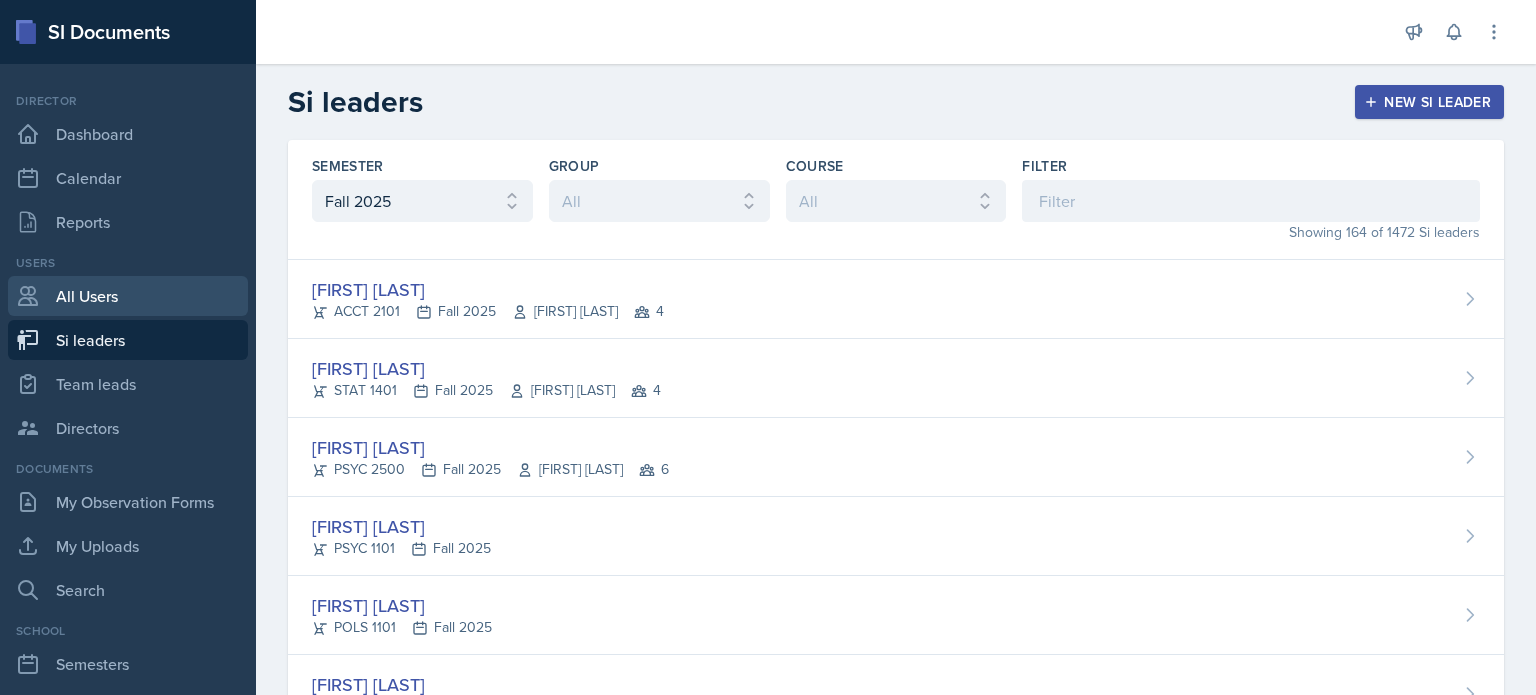 click on "All Users" at bounding box center (128, 296) 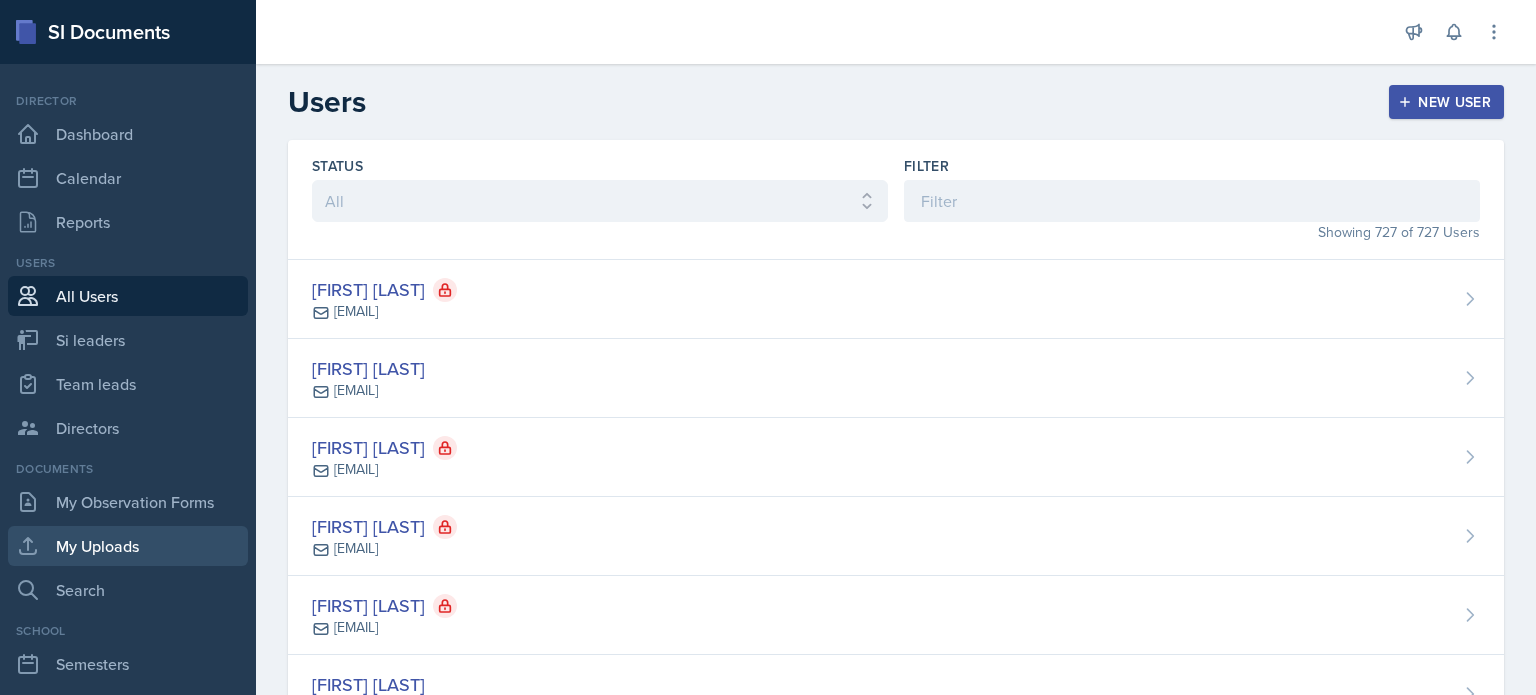 scroll, scrollTop: 272, scrollLeft: 0, axis: vertical 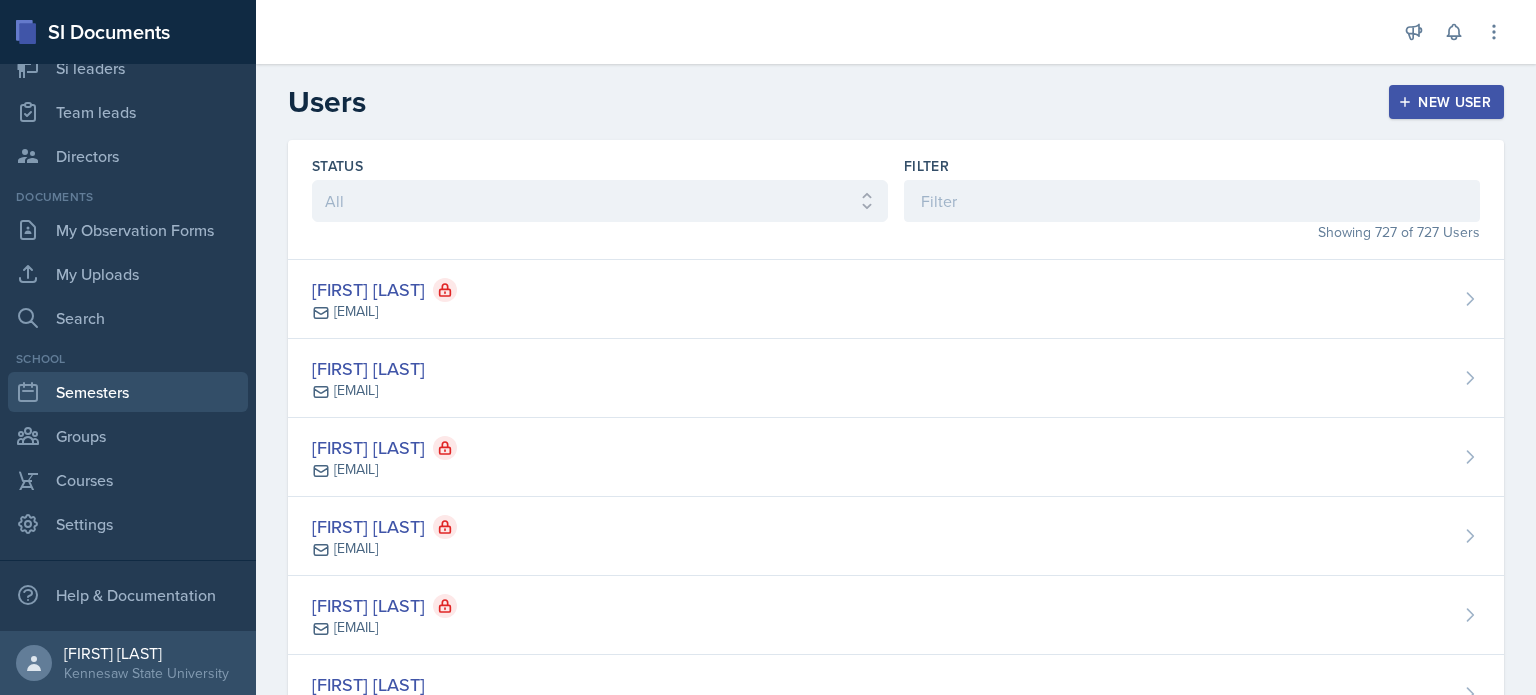 click on "Semesters" at bounding box center [128, 392] 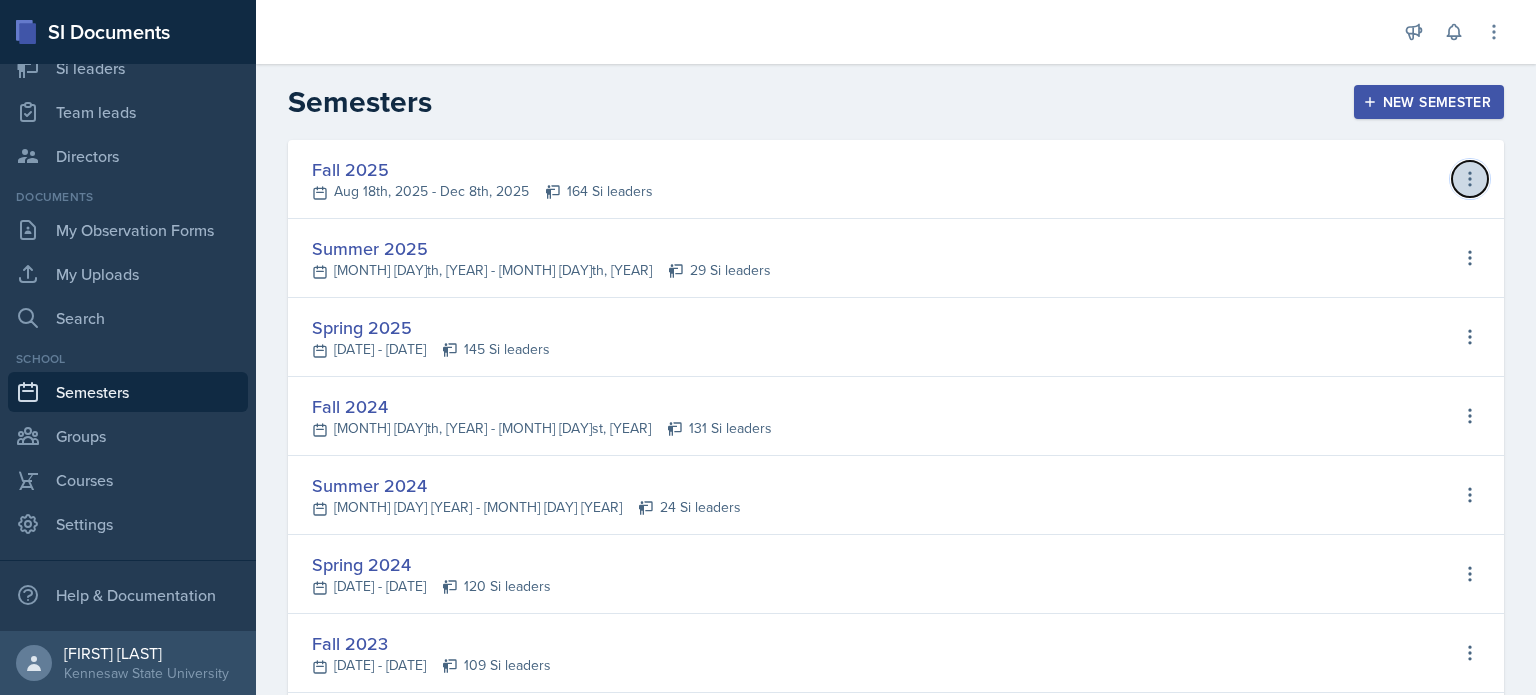 click at bounding box center [1470, 179] 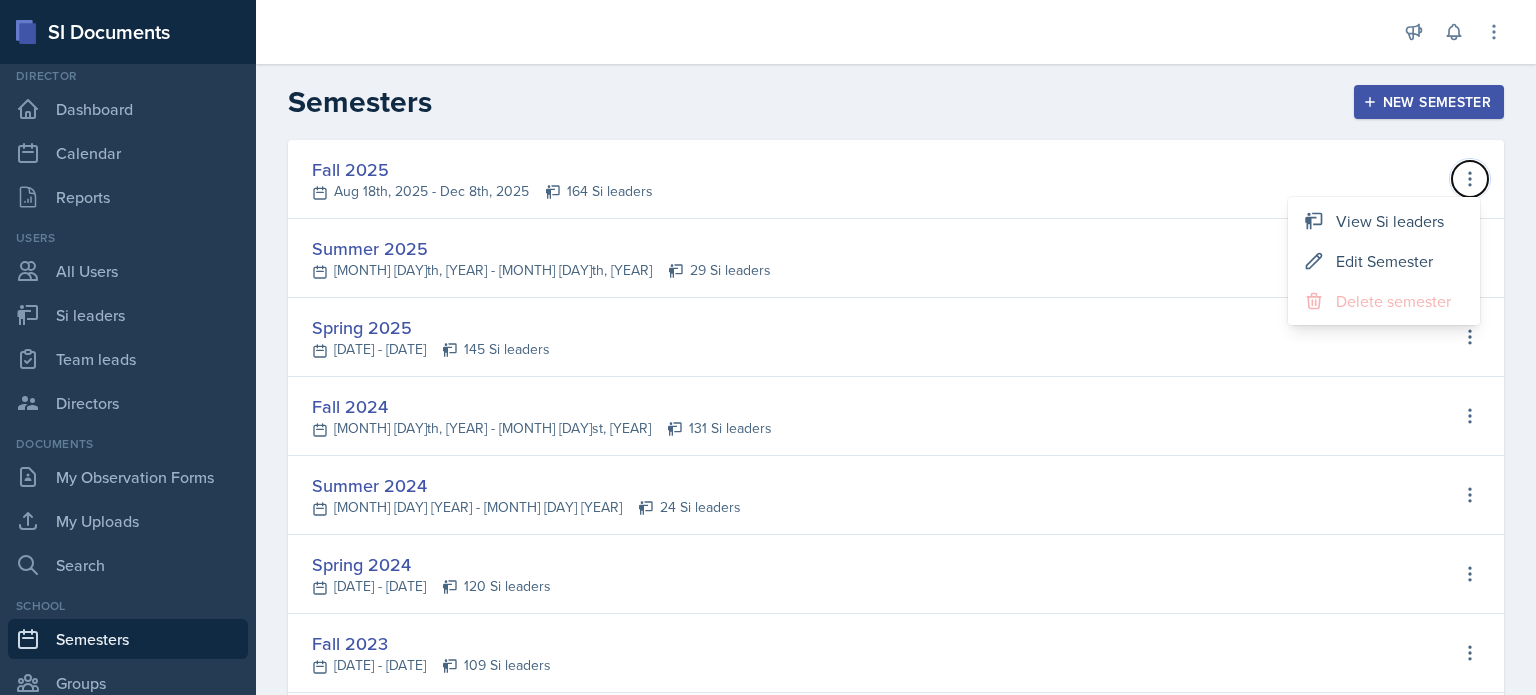 scroll, scrollTop: 0, scrollLeft: 0, axis: both 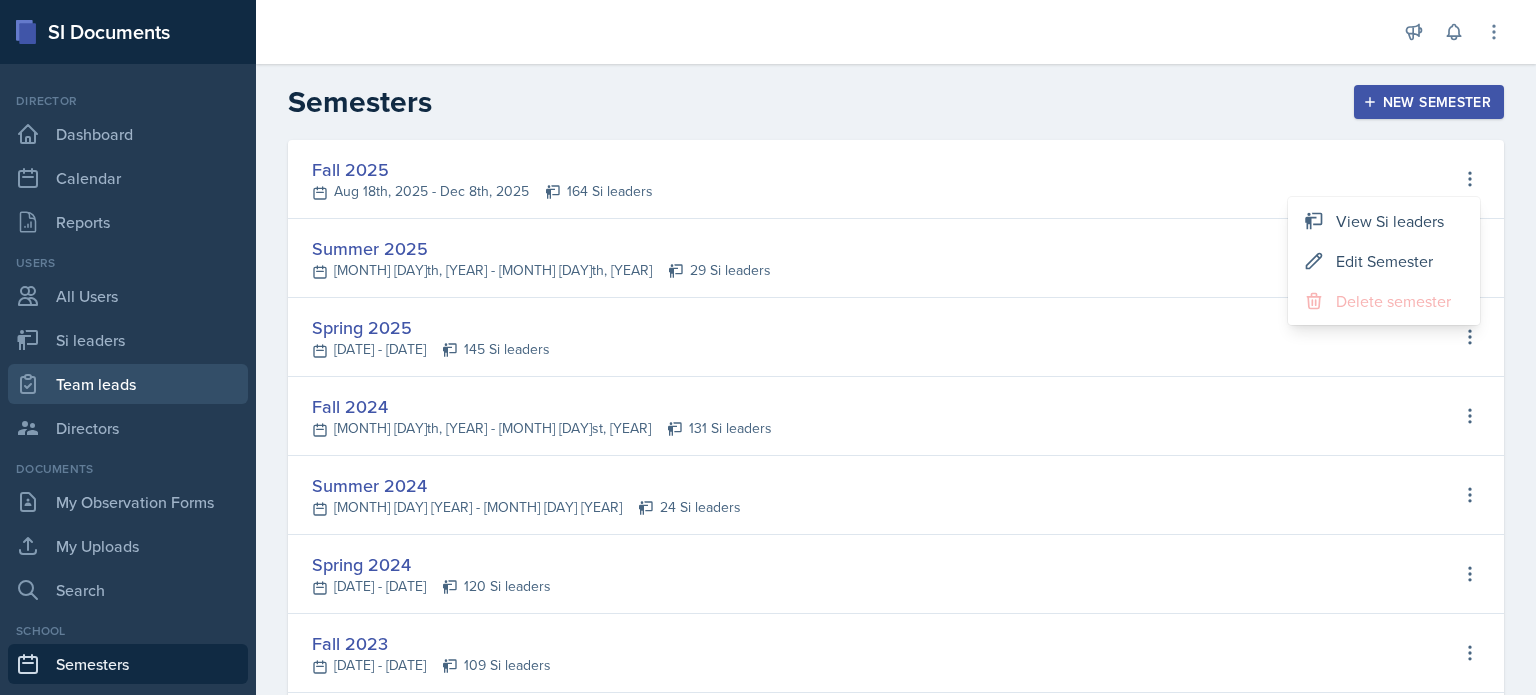 click on "Team leads" at bounding box center (128, 384) 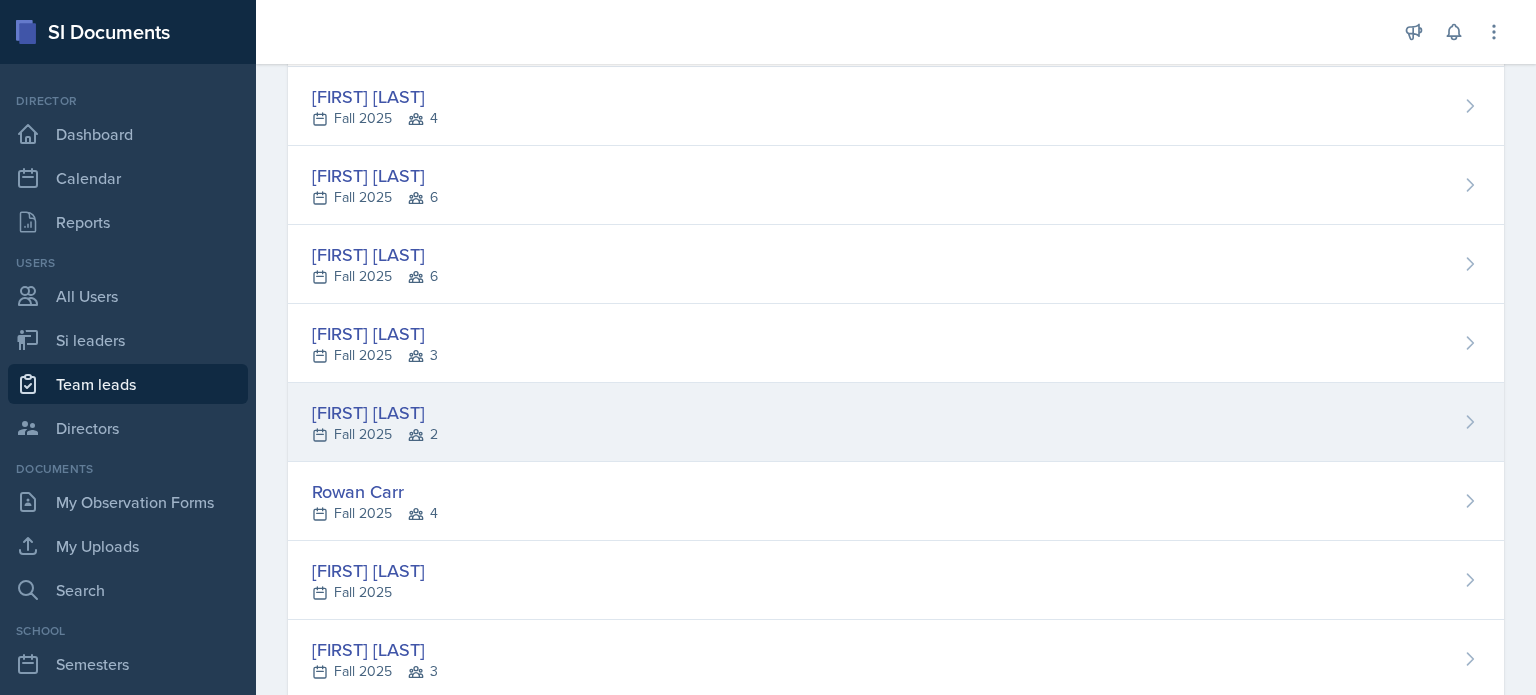 scroll, scrollTop: 0, scrollLeft: 0, axis: both 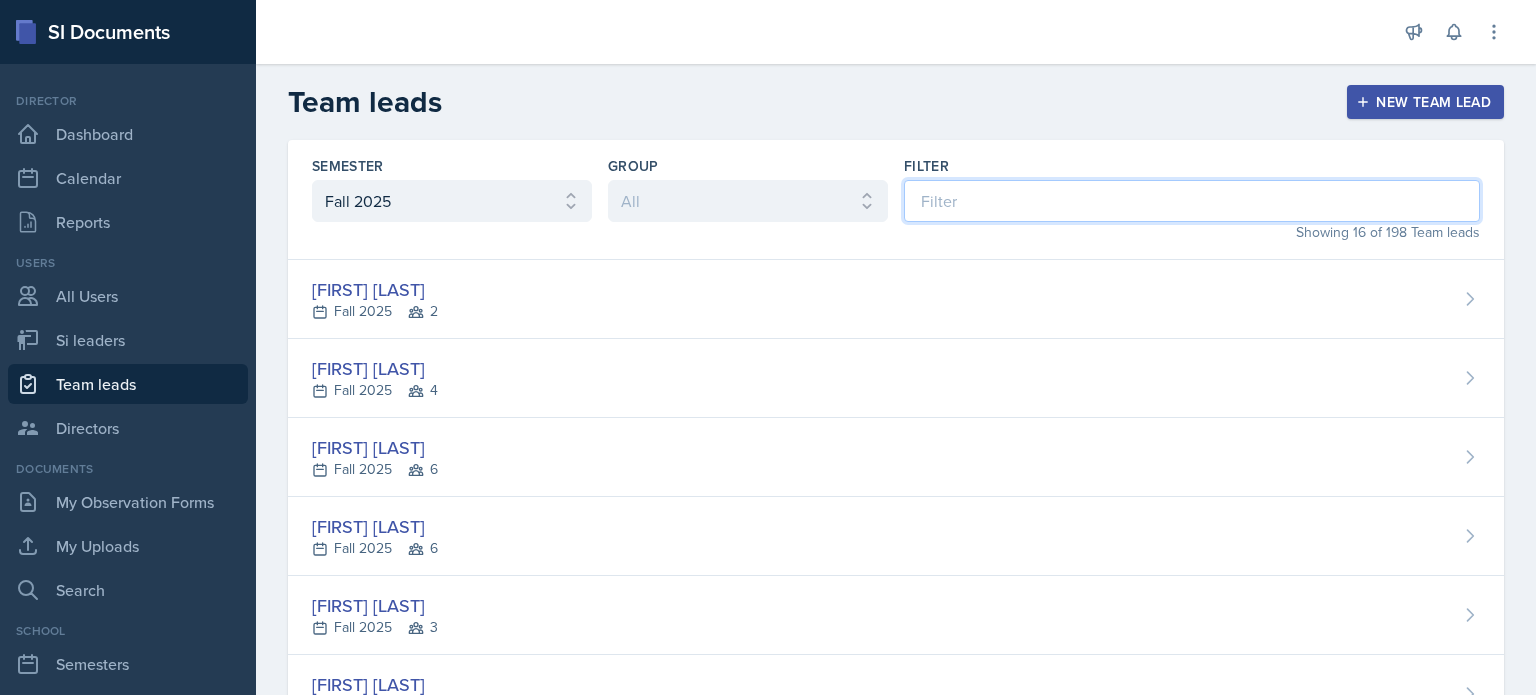 click at bounding box center (1192, 201) 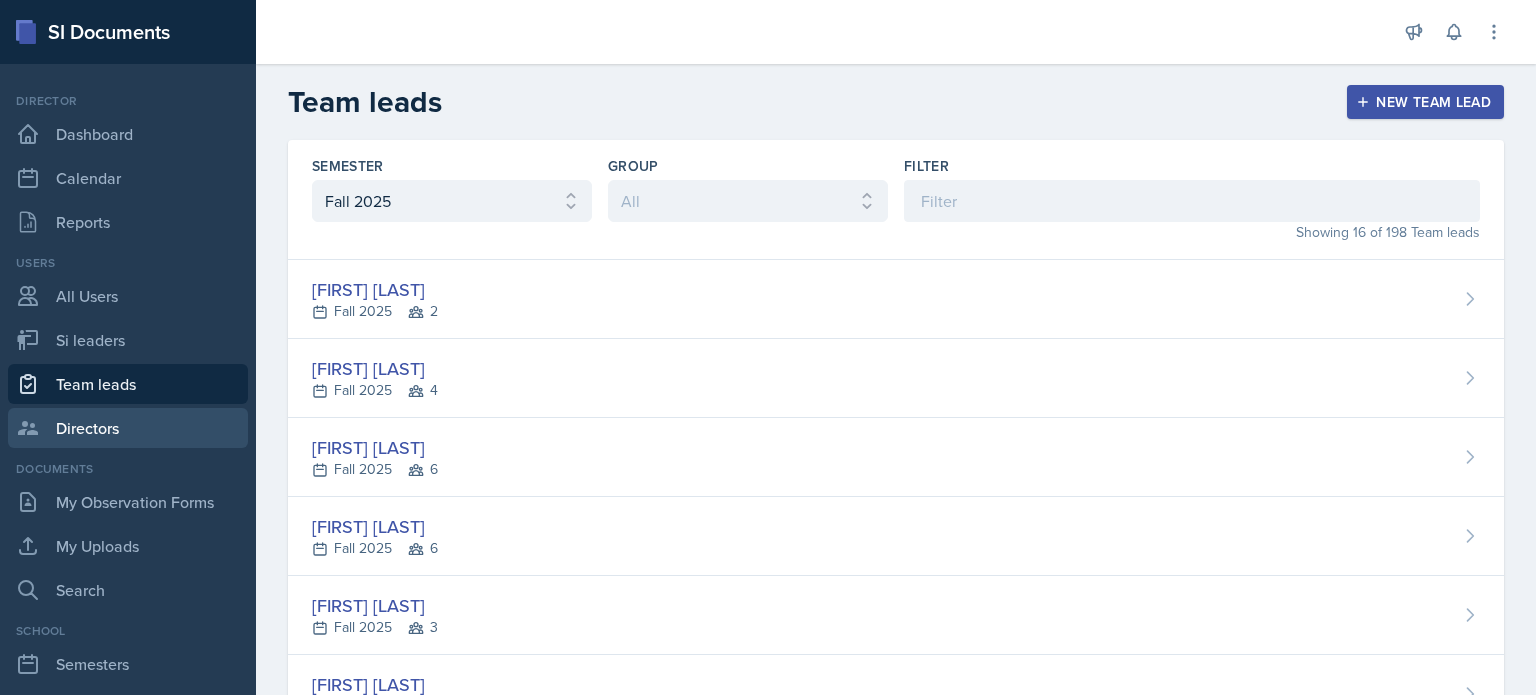 click on "Directors" at bounding box center [128, 428] 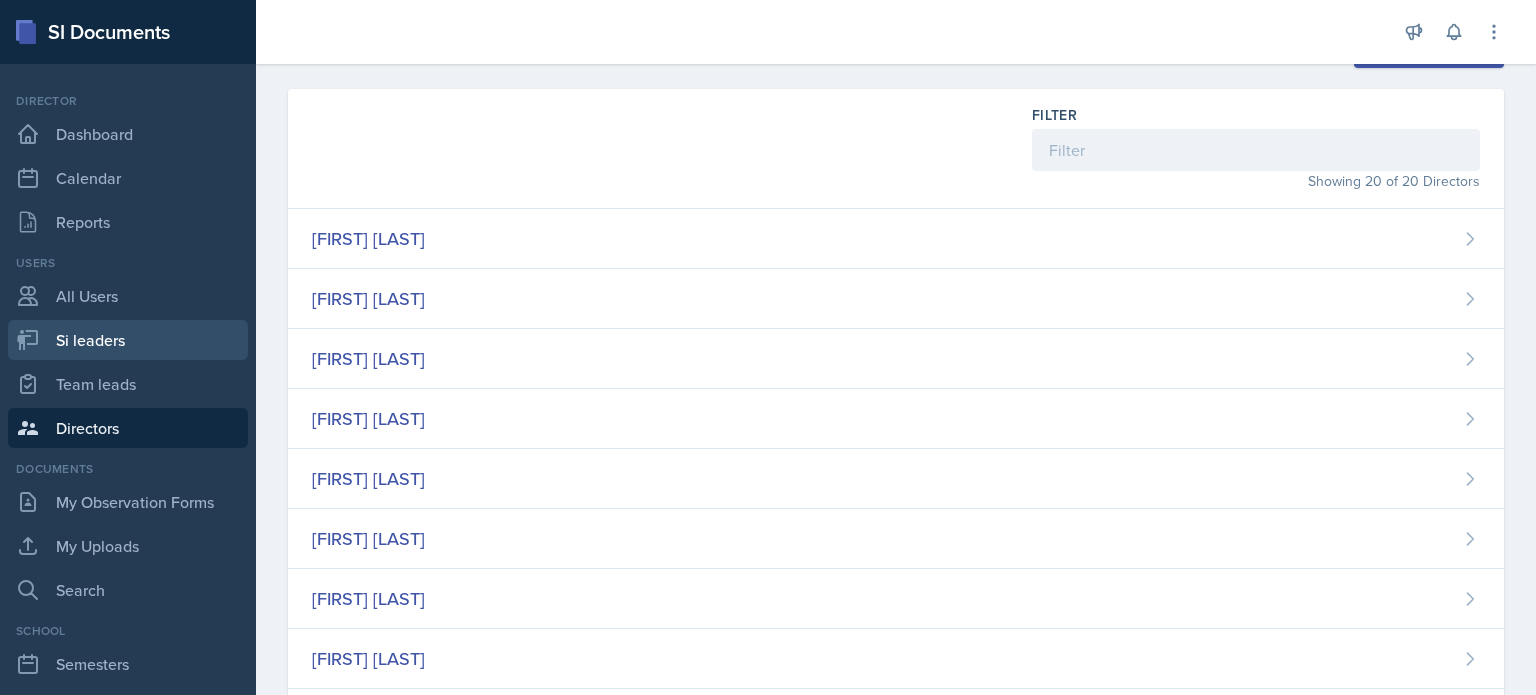 scroll, scrollTop: 0, scrollLeft: 0, axis: both 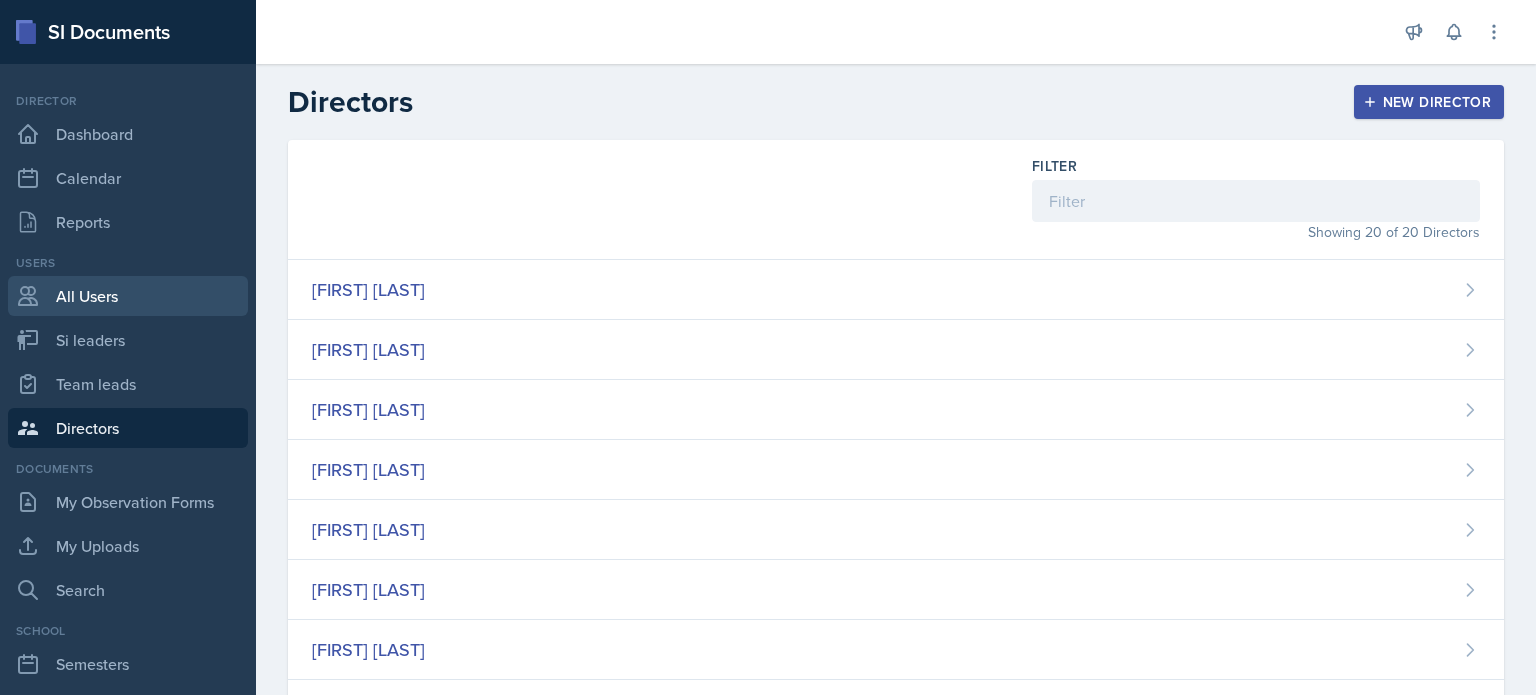 click on "All Users" at bounding box center (128, 296) 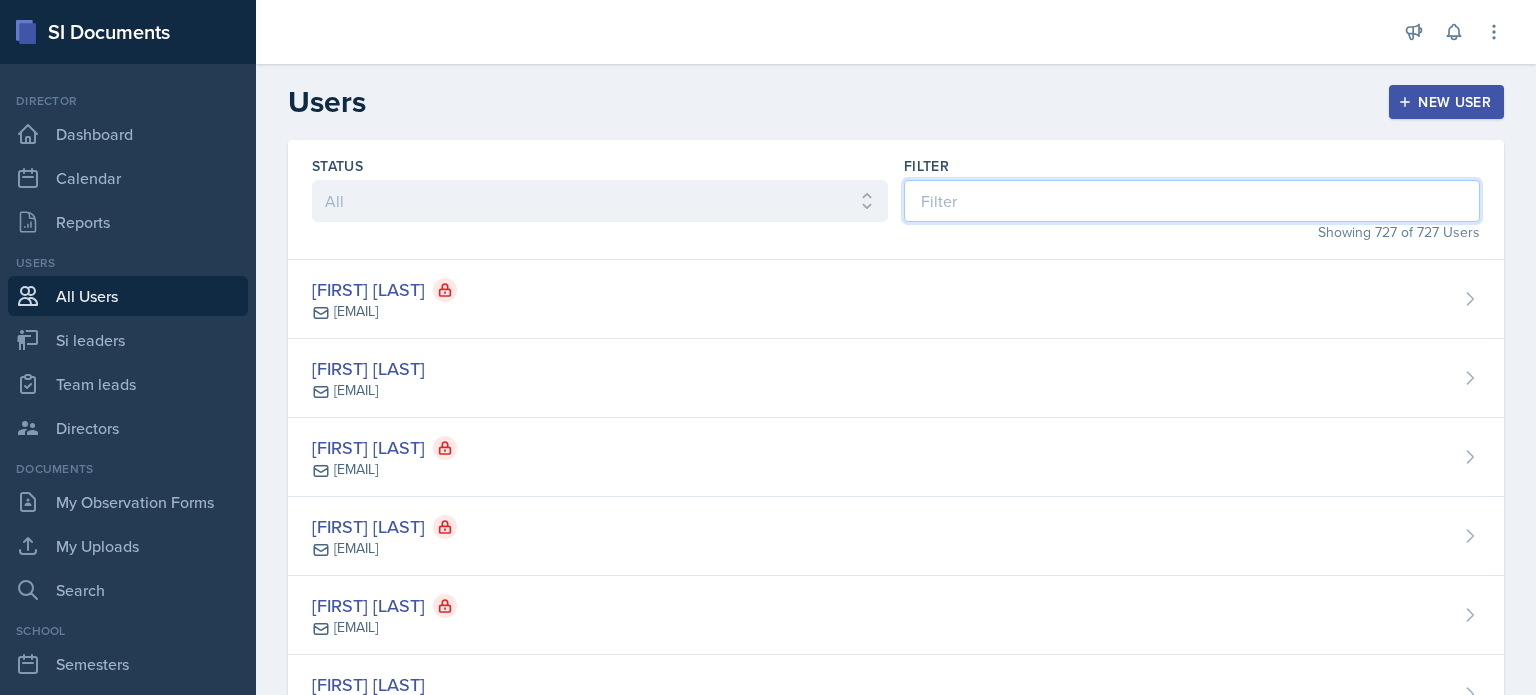 click at bounding box center (1192, 201) 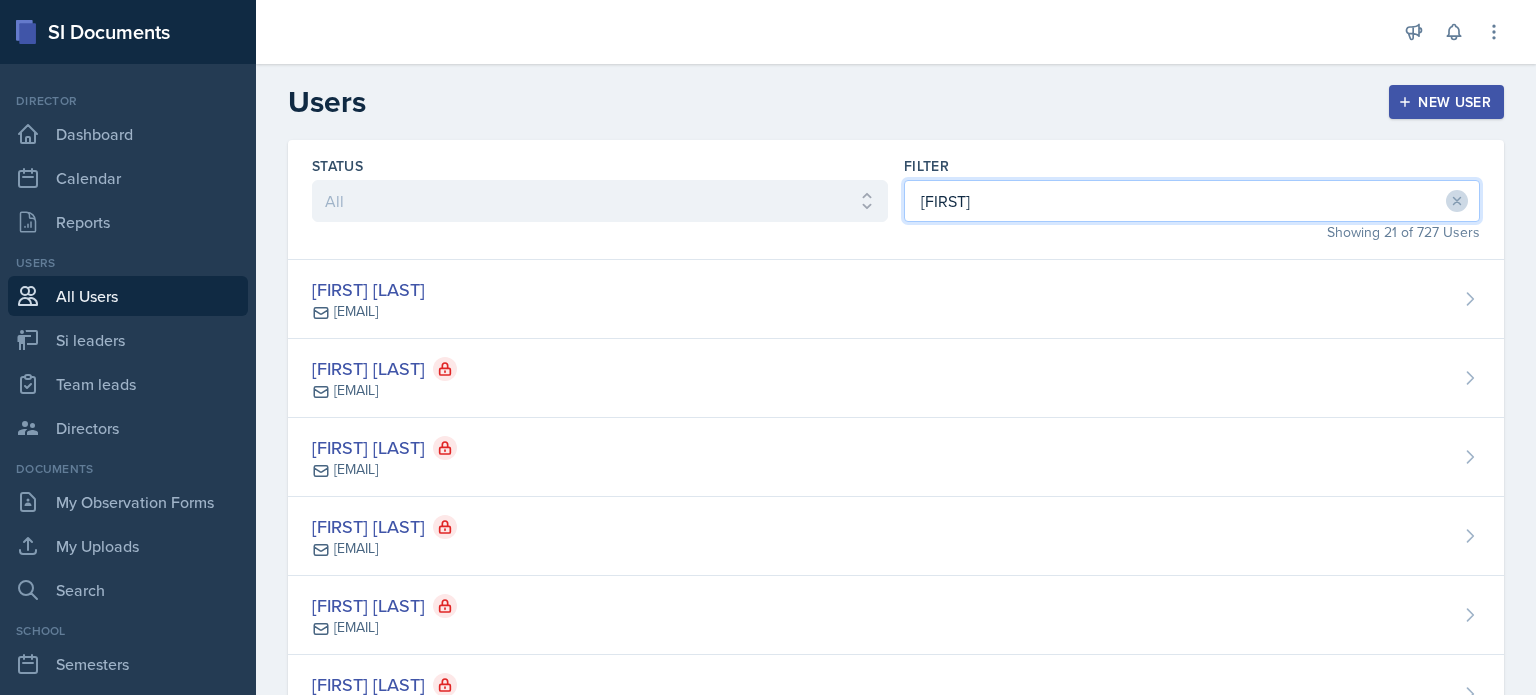 type on "[FIRST]" 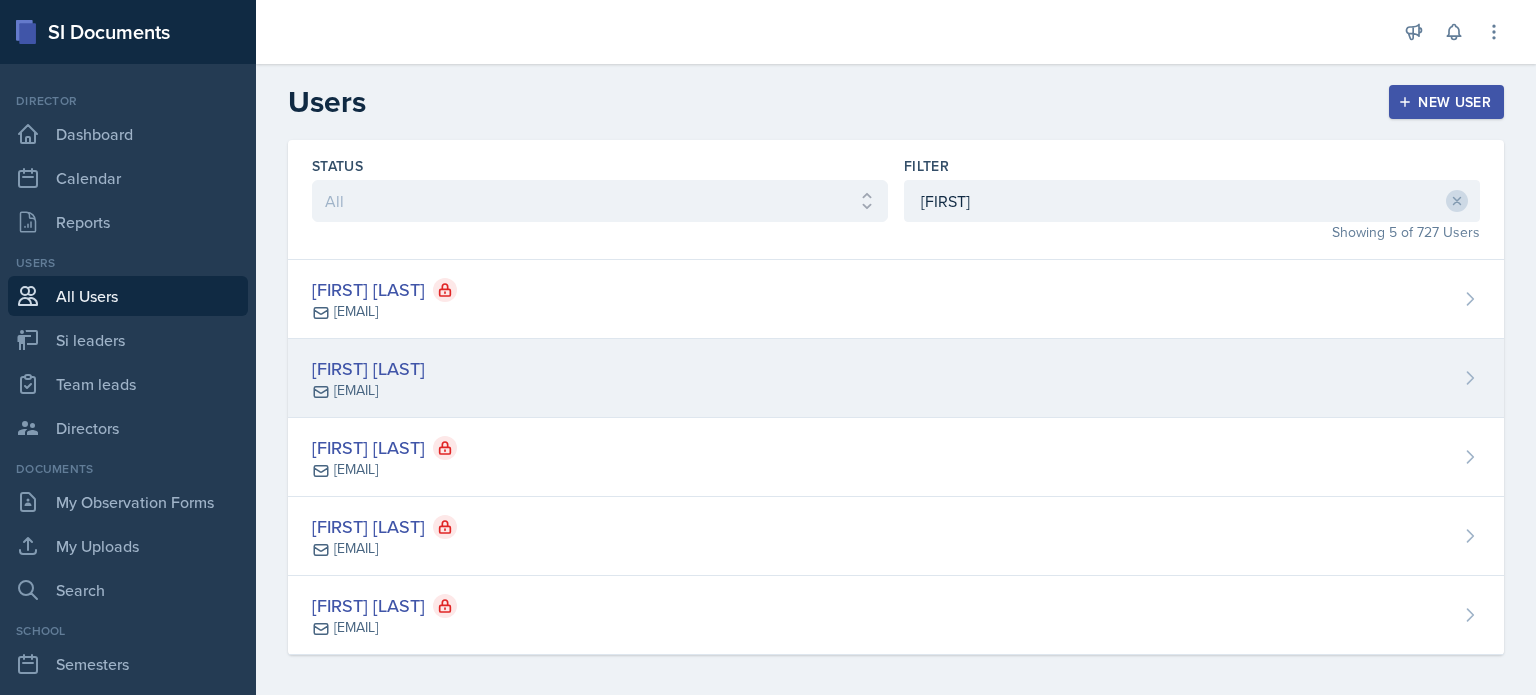 click on "[FIRST] [LAST]
[EMAIL]" at bounding box center [896, 378] 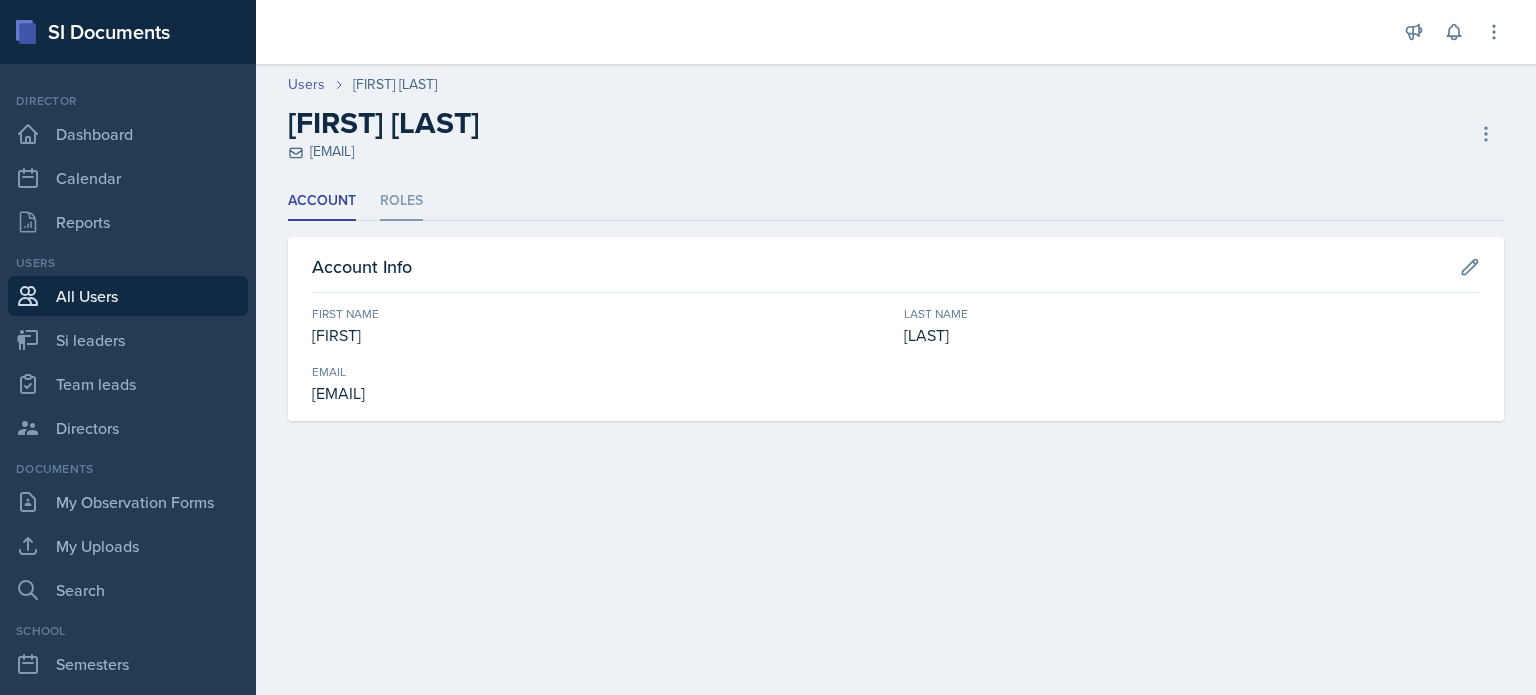 click on "Roles" at bounding box center [401, 201] 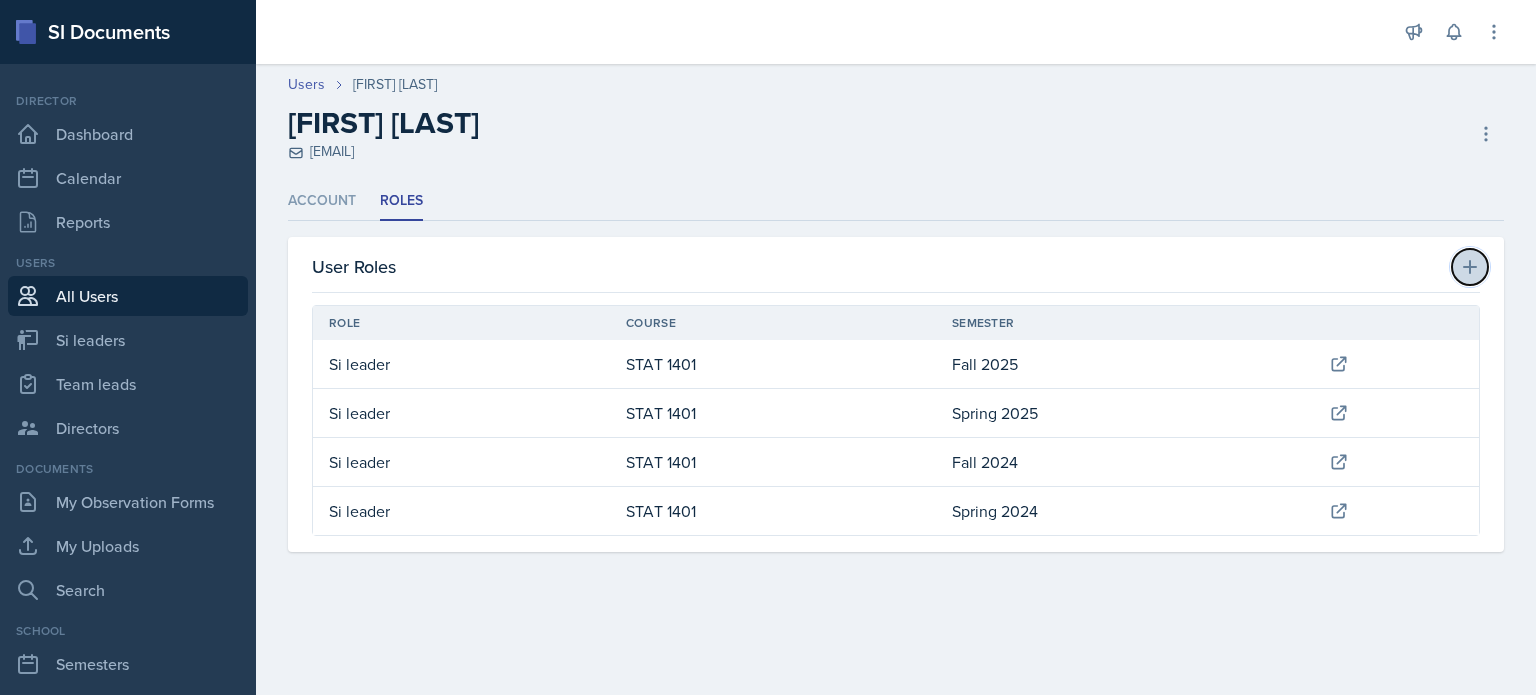 click at bounding box center [0, 0] 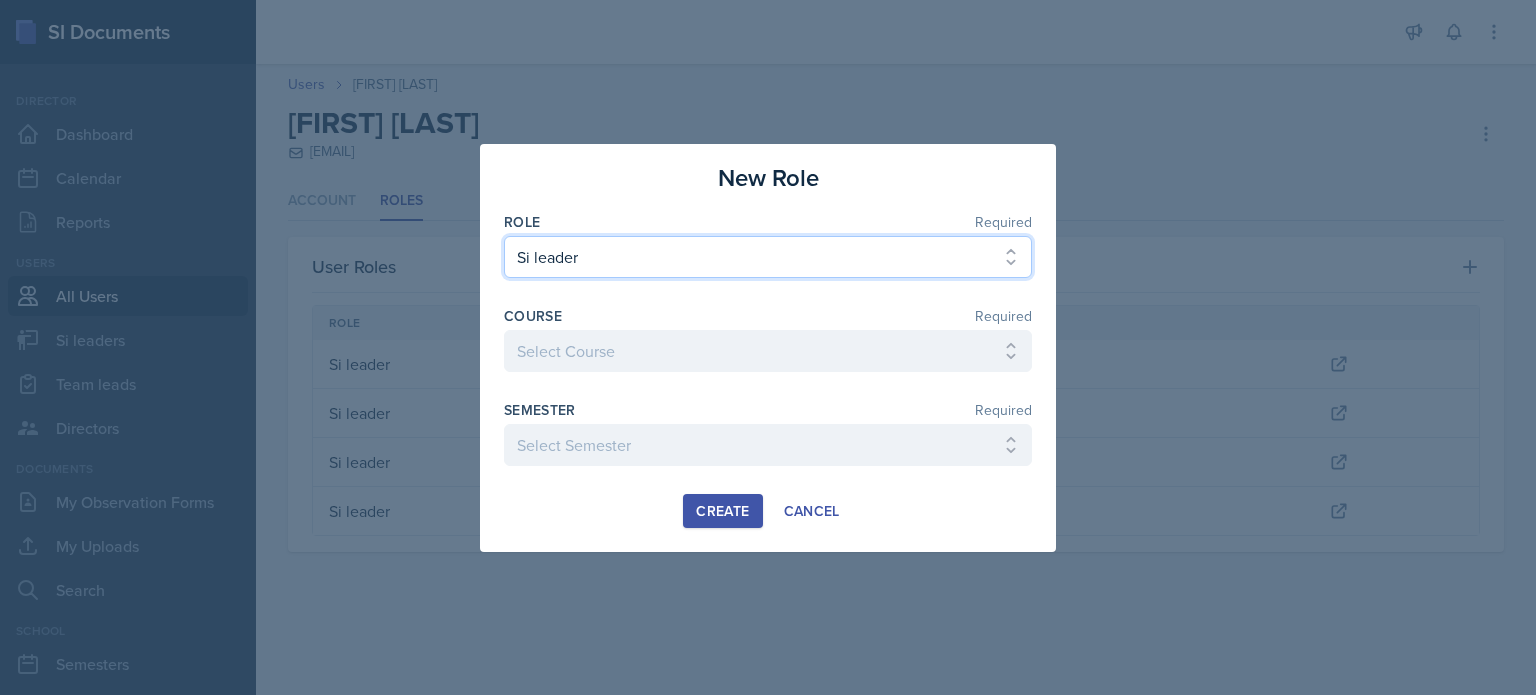 click on "Select Role   Si leader Team lead Director" at bounding box center [768, 257] 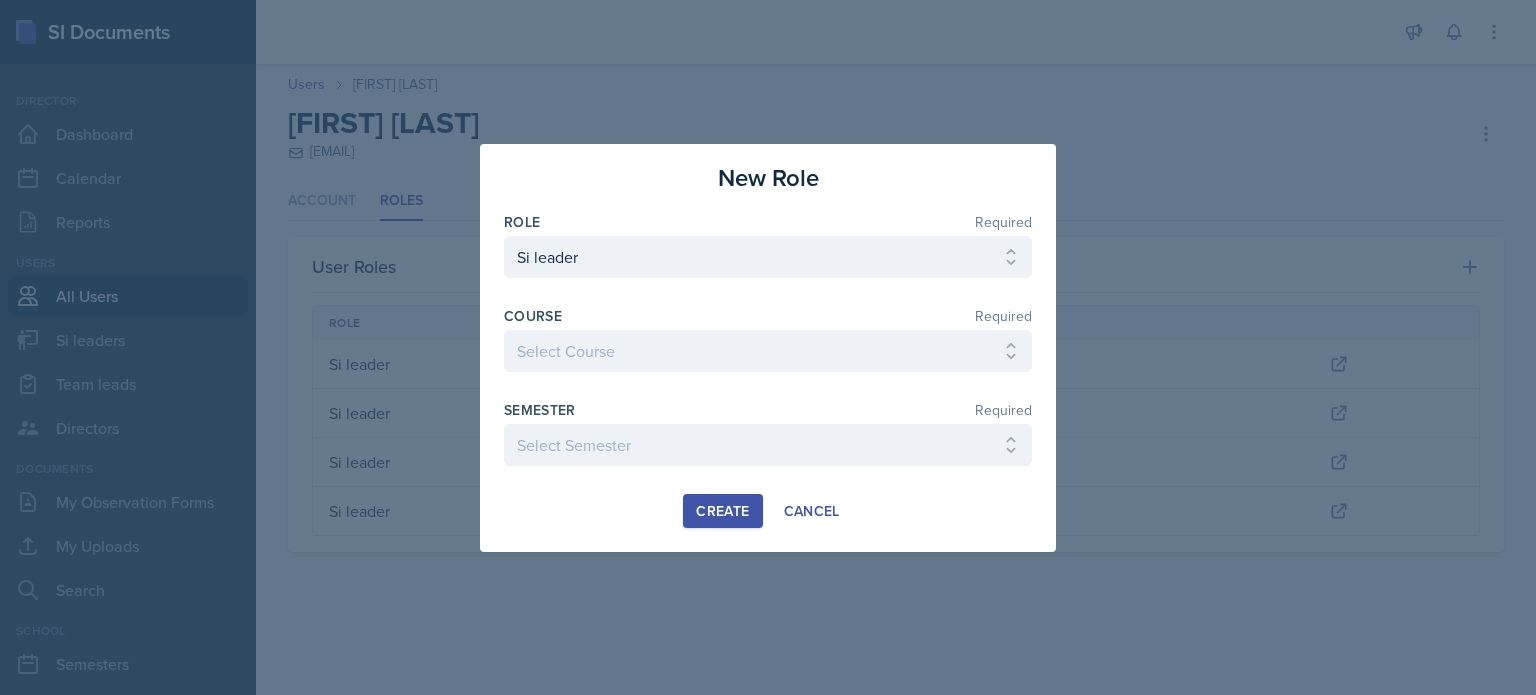 click at bounding box center [768, 347] 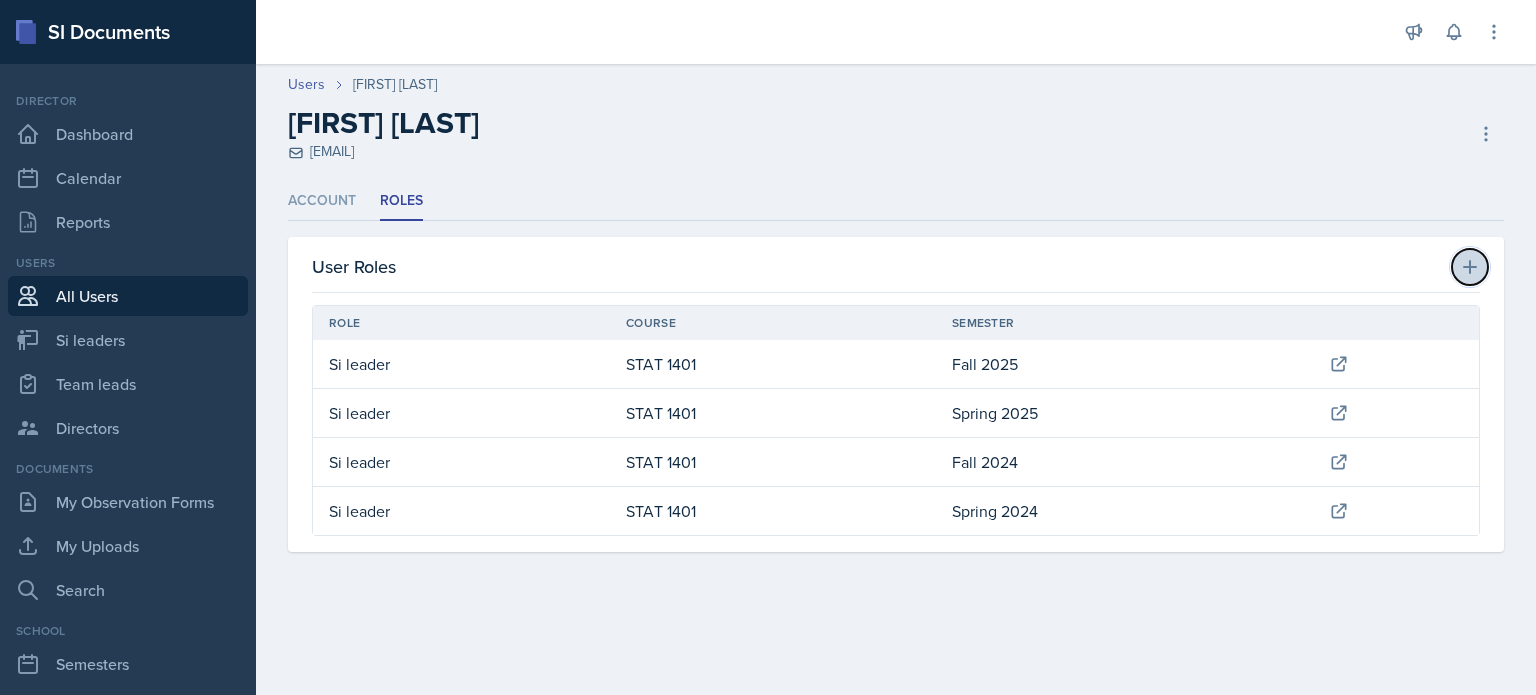 click at bounding box center (0, 0) 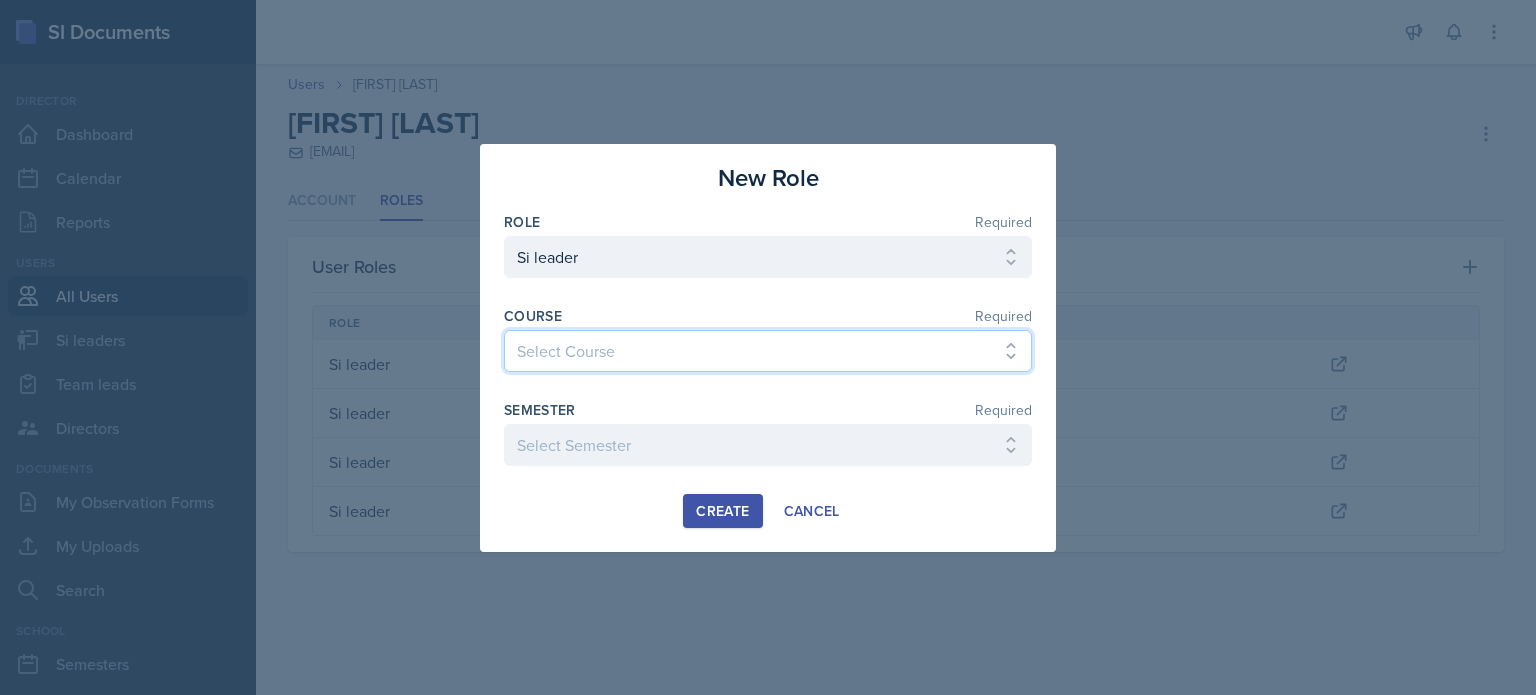 click on "Select Course   ACCT 2101 ACCT 2102 ACCT 4050 ANTH 1102 ANTH 3301 ARCH 1000 ARCH 1000 ARCH 1241 ARCH 2111 ARCH 2211 ARCH 2242 ARCH 3211 ARCH 3212 ARCH 3212 ART 1107 BIOL 1107 BIOL 1107L BIOL 1108 BIOL 1108/BIOL 1108L BIOL 2221 BIOL 2221Lab BIOL 2222 BIOL 2222/BIOL 2222L BIOL 2222Lab BIOL 2251 BIOL 2251L BIOL 2252 BIOL 2252L BIOL 3300 BIOL 3340 BLAW 2200 CHEM 1151 CHEM 1152 CHEM 1211 CHEM 1212 CHEM 2800 CHEM 3361 CHEM 3362 CHEM 3500 CHEM 3601 COM 2135 COMM 2135 DANC 1107 DATA 1501 ECON 2300 ECON 3300 EE 2301 ENGL 1101 ENGL 1102 ENGR 2214 ENGR 3122 ENGR 3131 ENGR 3343 FIN 4220 FIN 4360 FREN 1002 FREN 1002 GEOG 1101 GEOG 1112 HIST 1111 HIST 1112 HIST 2111 HIST 2112 IS 2200 IS 3260 LDRS 2300 MATH 1001 MATH 1111 MATH 1113 MATH 1160 MATH 1179 MATH 1190 MATH 2202 MATH 2203 MATH 2306 MATH 2345 MATH 2390 MATH 3260 MGT 3200 MUSI 1107 PHIL 2010 PHYS 1111 PHYS 1112 PHYS 2211 PHYS 2212 POLS 1101 POLS 2401 PSYC 1101 PSYC 2000 PSYC 2210 PSYC 2500 PSYC 3000 PSYC 3425 PSYC 4100 PSYC 4345 PSYC 4410 SI 1101 SI 1101 SM 2300" at bounding box center [768, 351] 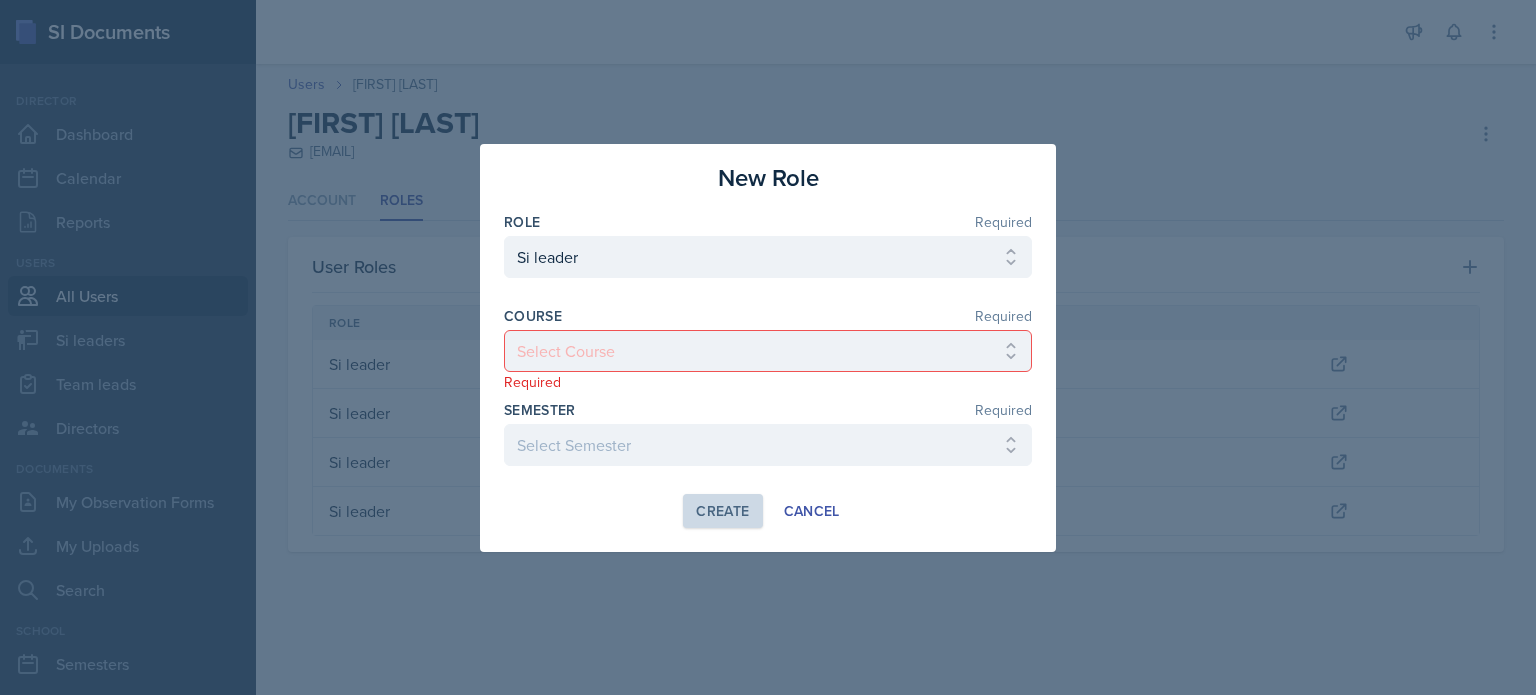 drag, startPoint x: 532, startPoint y: 649, endPoint x: 536, endPoint y: 639, distance: 10.770329 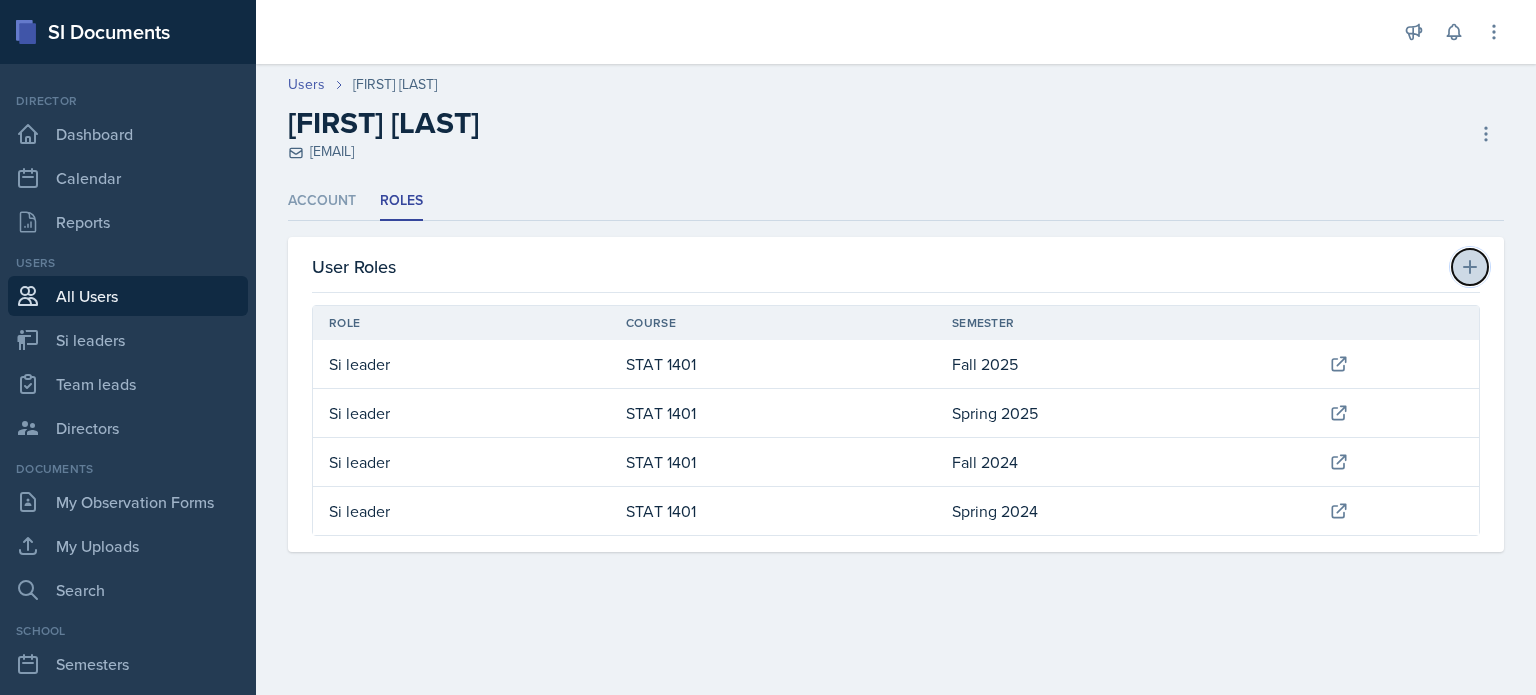 click at bounding box center (0, 0) 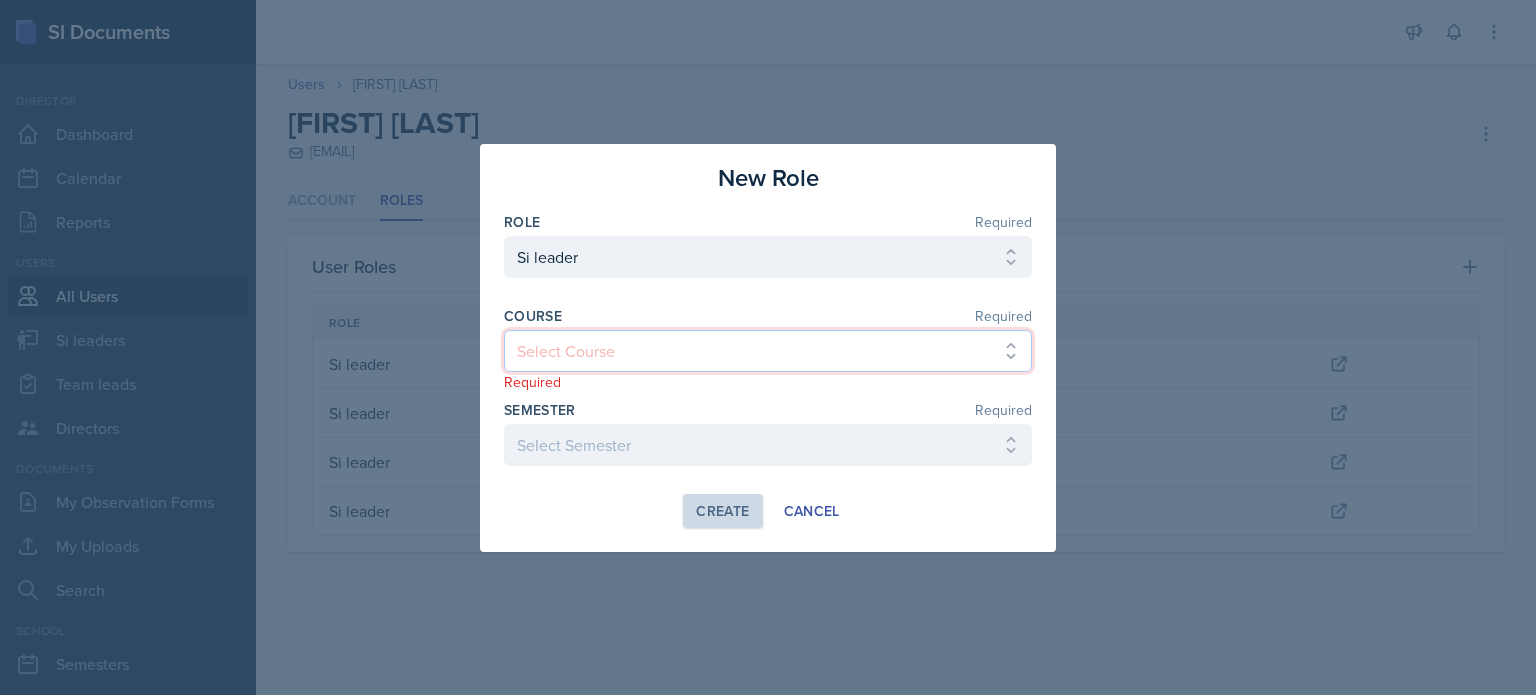 click on "Select Course   ACCT 2101 ACCT 2102 ACCT 4050 ANTH 1102 ANTH 3301 ARCH 1000 ARCH 1000 ARCH 1241 ARCH 2111 ARCH 2211 ARCH 2242 ARCH 3211 ARCH 3212 ARCH 3212 ART 1107 BIOL 1107 BIOL 1107L BIOL 1108 BIOL 1108/BIOL 1108L BIOL 2221 BIOL 2221Lab BIOL 2222 BIOL 2222/BIOL 2222L BIOL 2222Lab BIOL 2251 BIOL 2251L BIOL 2252 BIOL 2252L BIOL 3300 BIOL 3340 BLAW 2200 CHEM 1151 CHEM 1152 CHEM 1211 CHEM 1212 CHEM 2800 CHEM 3361 CHEM 3362 CHEM 3500 CHEM 3601 COM 2135 COMM 2135 DANC 1107 DATA 1501 ECON 2300 ECON 3300 EE 2301 ENGL 1101 ENGL 1102 ENGR 2214 ENGR 3122 ENGR 3131 ENGR 3343 FIN 4220 FIN 4360 FREN 1002 FREN 1002 GEOG 1101 GEOG 1112 HIST 1111 HIST 1112 HIST 2111 HIST 2112 IS 2200 IS 3260 LDRS 2300 MATH 1001 MATH 1111 MATH 1113 MATH 1160 MATH 1179 MATH 1190 MATH 2202 MATH 2203 MATH 2306 MATH 2345 MATH 2390 MATH 3260 MGT 3200 MUSI 1107 PHIL 2010 PHYS 1111 PHYS 1112 PHYS 2211 PHYS 2212 POLS 1101 POLS 2401 PSYC 1101 PSYC 2000 PSYC 2210 PSYC 2500 PSYC 3000 PSYC 3425 PSYC 4100 PSYC 4345 PSYC 4410 SI 1101 SI 1101 SM 2300" at bounding box center (768, 351) 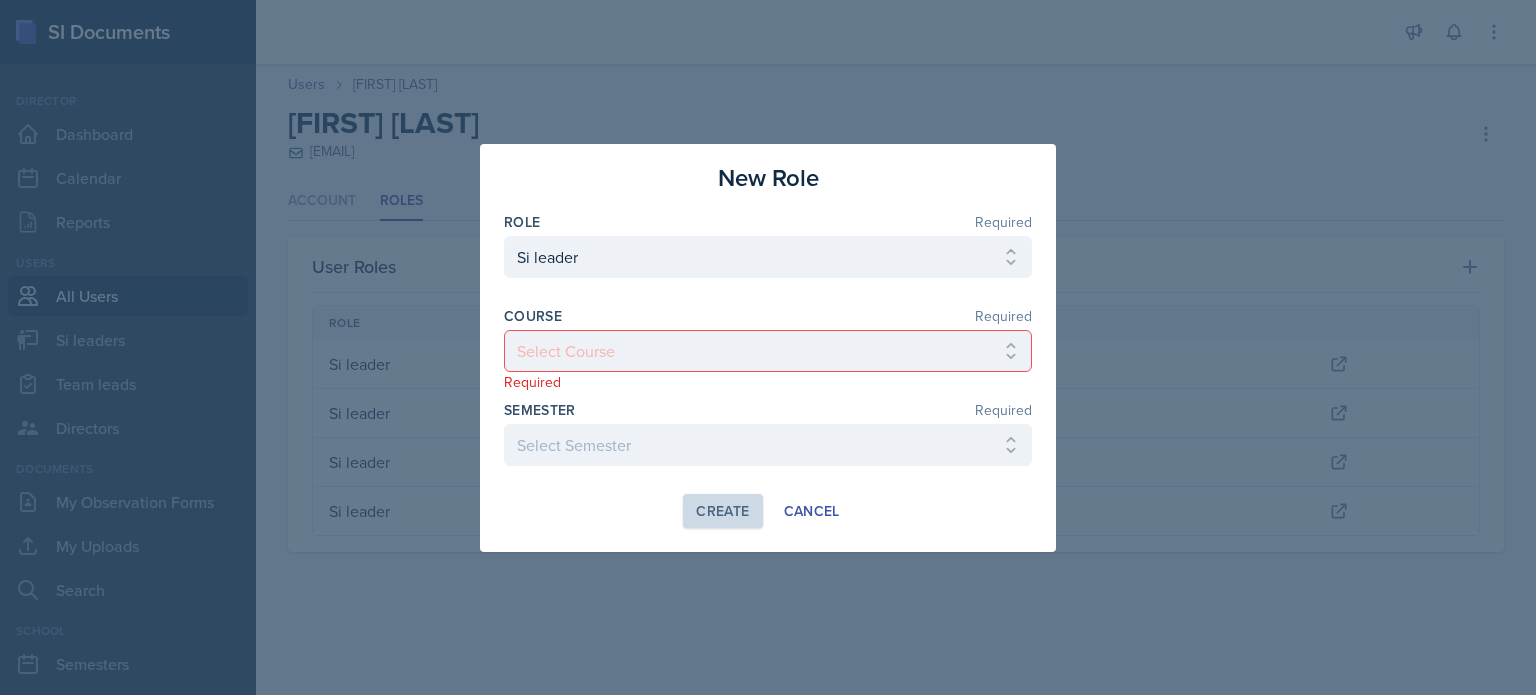 drag, startPoint x: 678, startPoint y: 398, endPoint x: 649, endPoint y: 325, distance: 78.54935 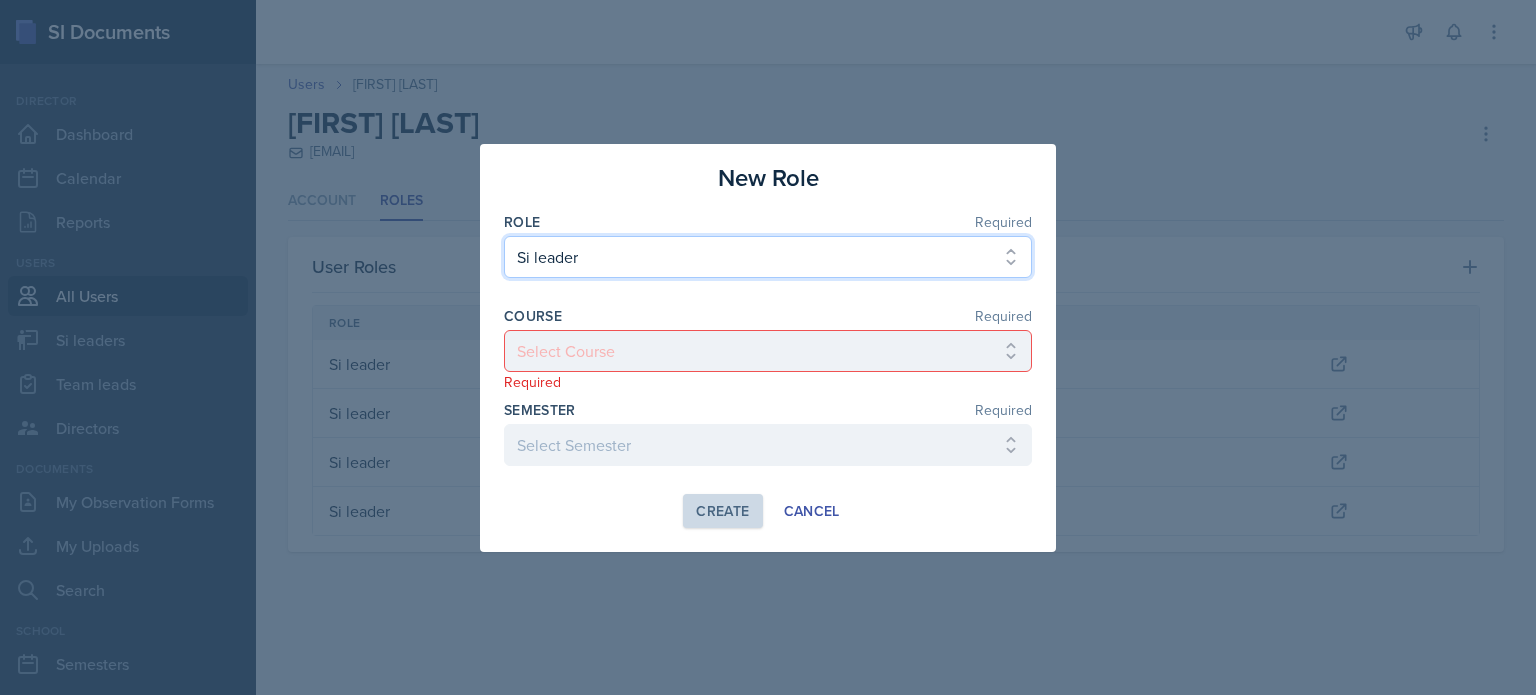 click on "Select Role   Si leader Team lead Director" at bounding box center (768, 257) 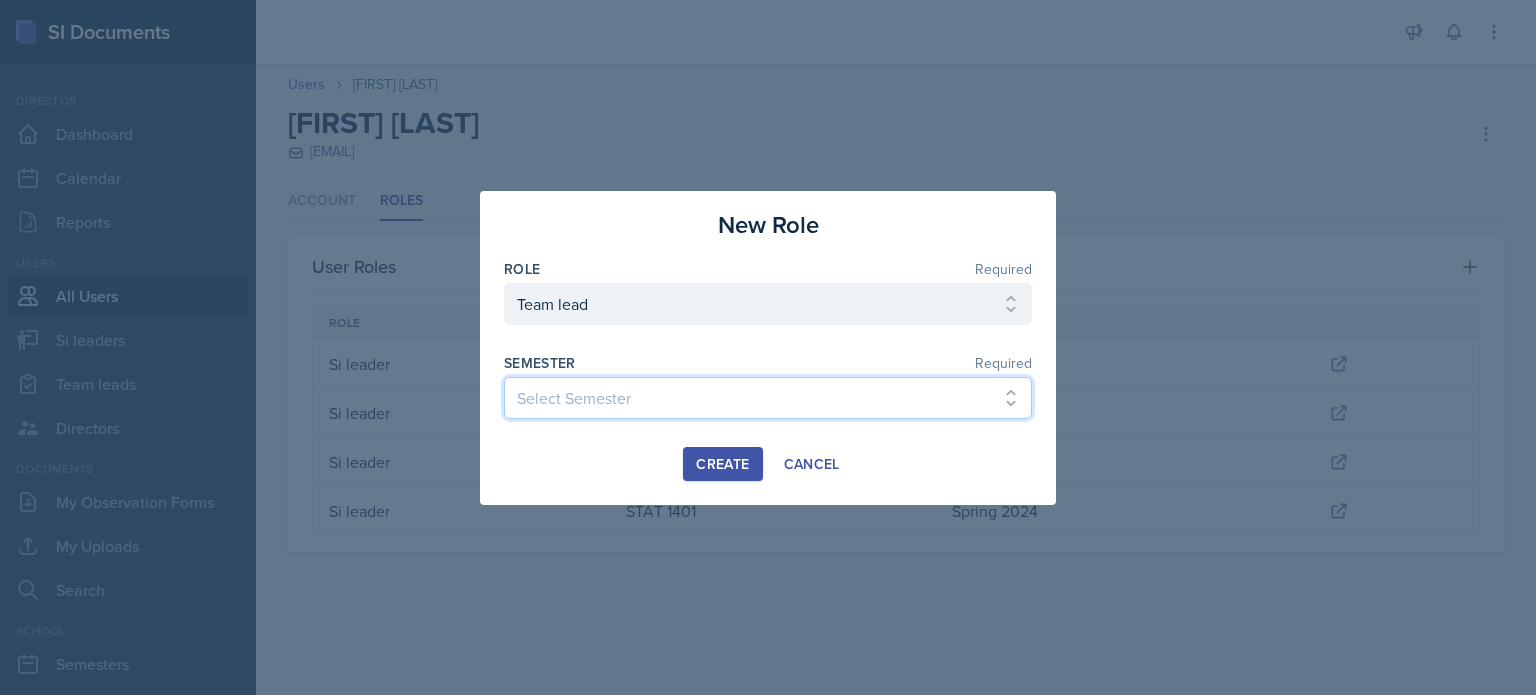 click on "Select Semester   Fall 2025 Summer 2025 Spring 2025 Fall 2024 Summer 2024 Spring 2024 Fall 2023 Summer 2023 Spring 2023 Fall 2022 Summer 2022 Spring 2022 Fall 2021 Summer 2021 Spring 2021 Fall 2020" at bounding box center [768, 398] 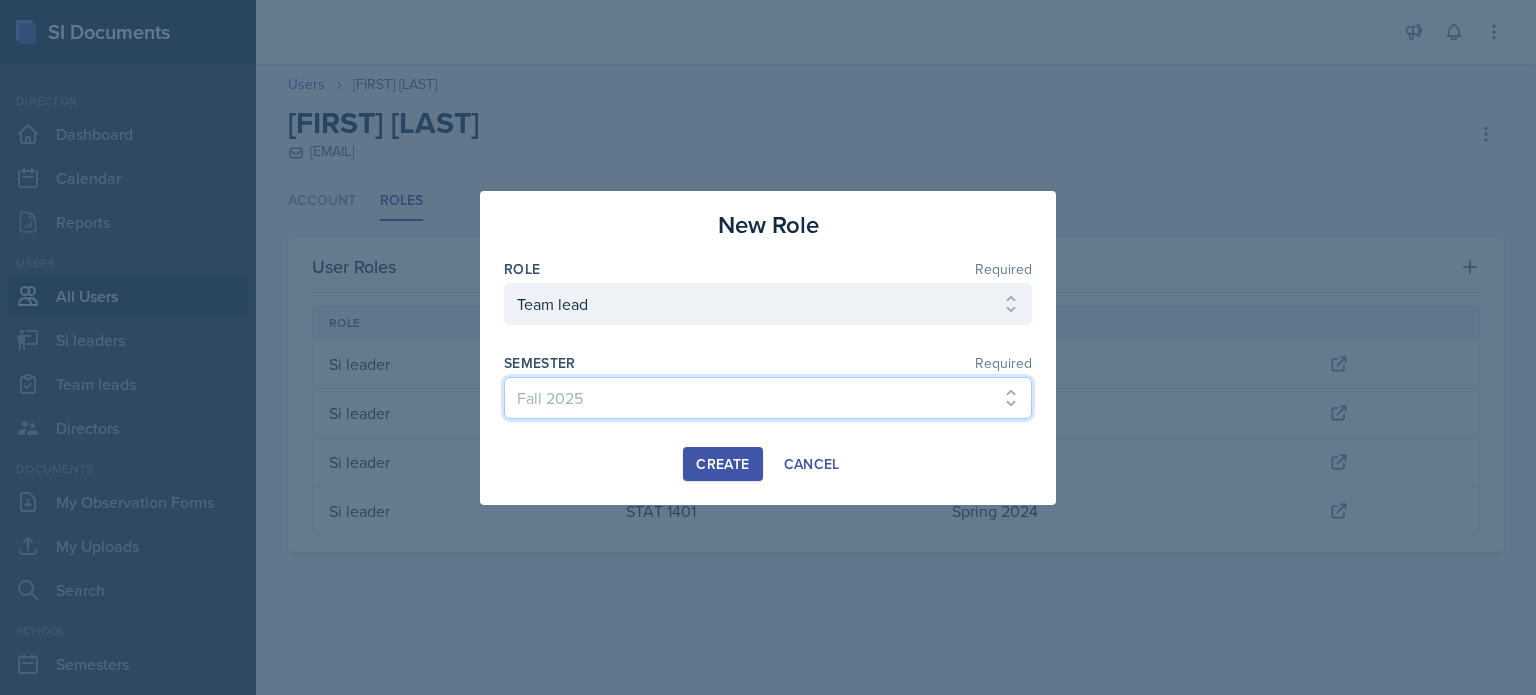 click on "Select Semester   Fall 2025 Summer 2025 Spring 2025 Fall 2024 Summer 2024 Spring 2024 Fall 2023 Summer 2023 Spring 2023 Fall 2022 Summer 2022 Spring 2022 Fall 2021 Summer 2021 Spring 2021 Fall 2020" at bounding box center (768, 398) 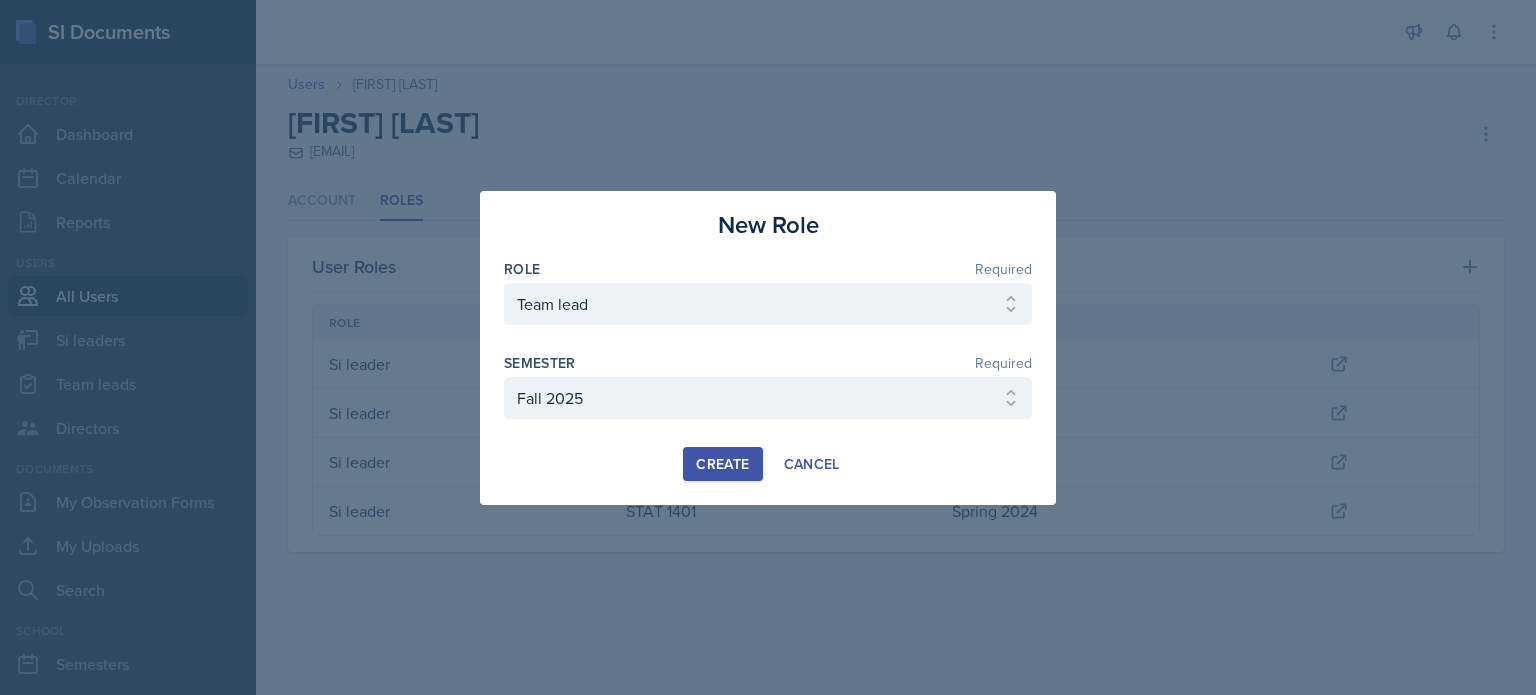 click on "Create" at bounding box center (722, 464) 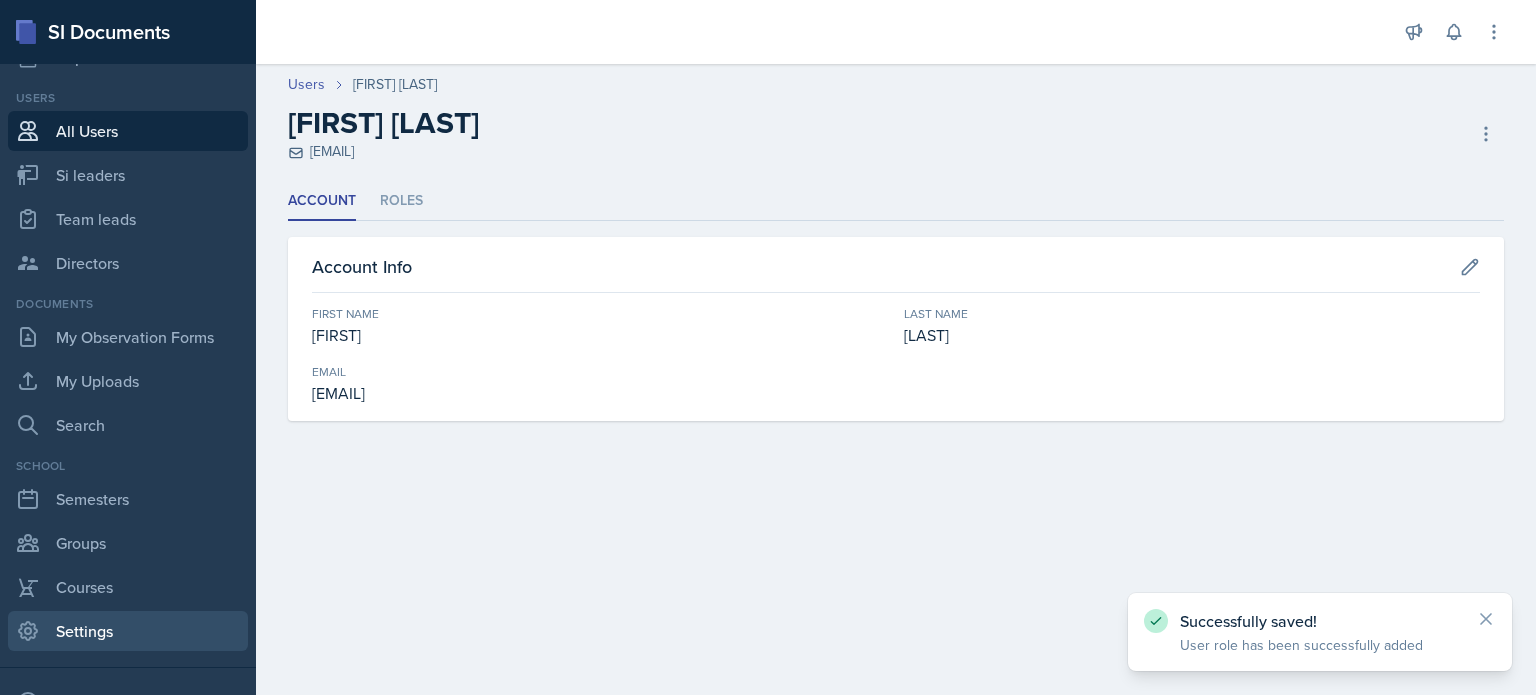 scroll, scrollTop: 272, scrollLeft: 0, axis: vertical 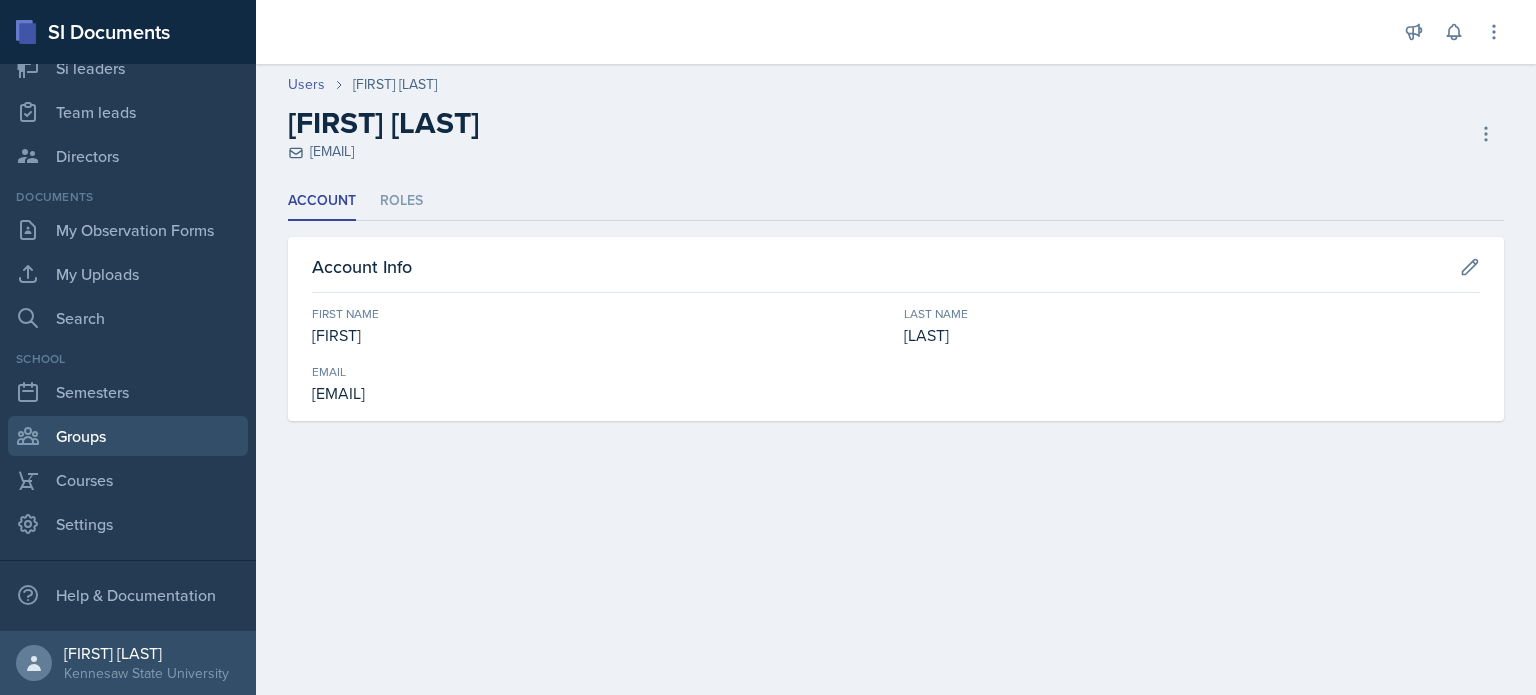 click on "Groups" at bounding box center [128, 436] 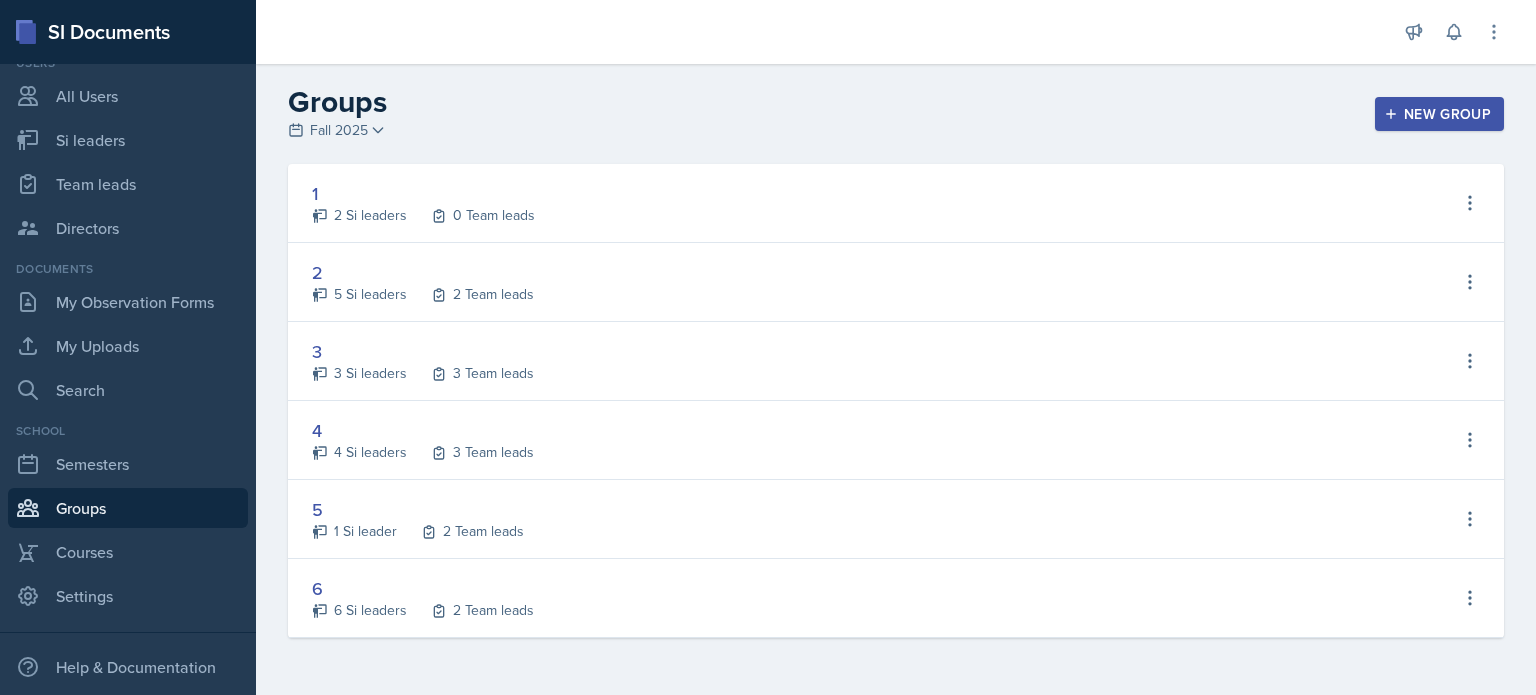 scroll, scrollTop: 172, scrollLeft: 0, axis: vertical 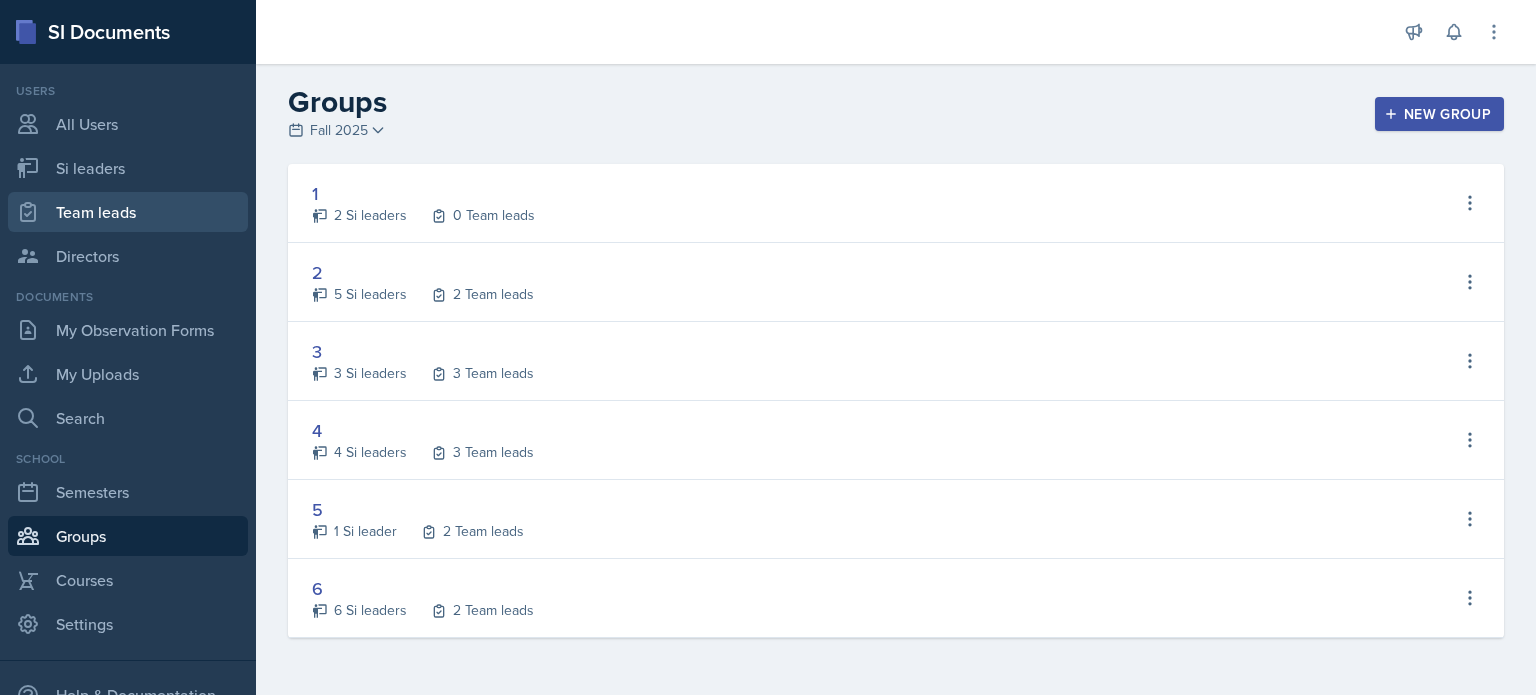 click on "Team leads" at bounding box center [128, 212] 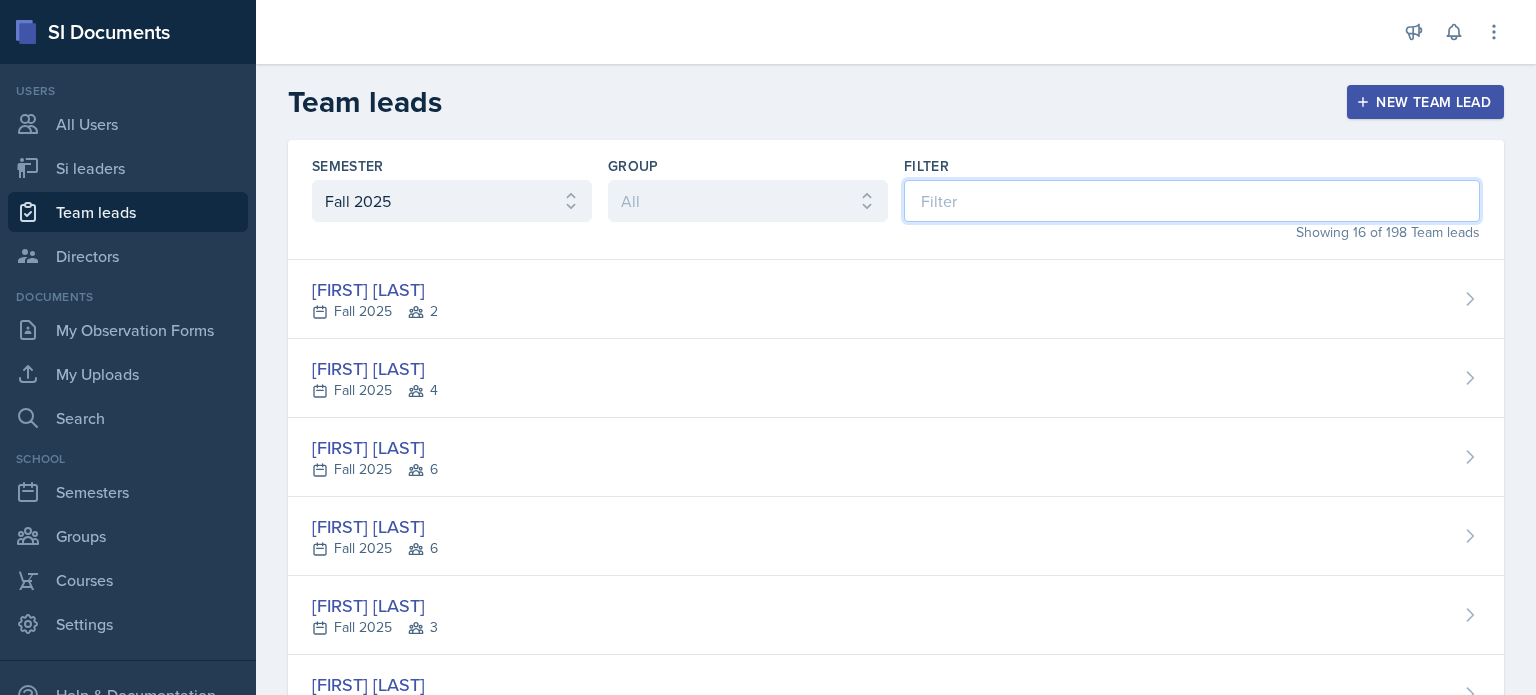 click at bounding box center [1192, 201] 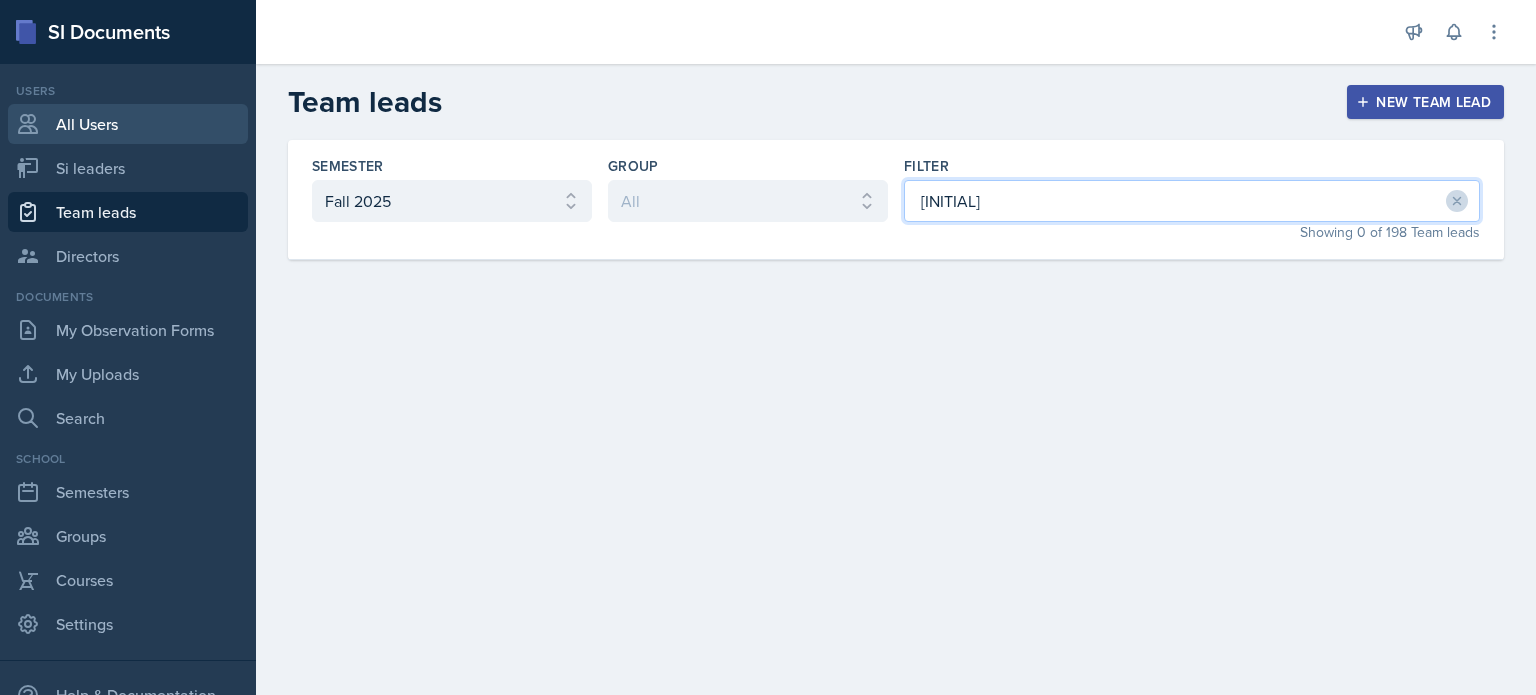 type on "[INITIAL]" 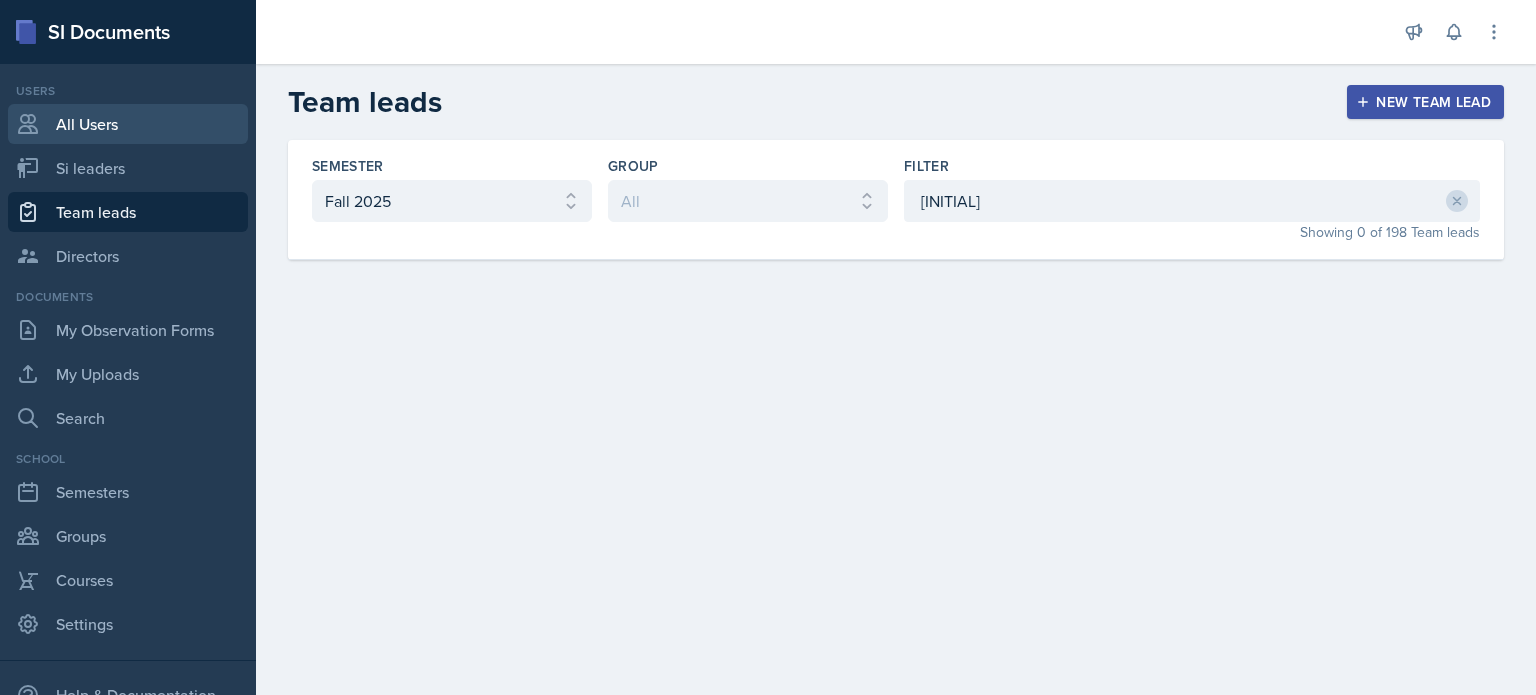 click on "All Users" at bounding box center [128, 124] 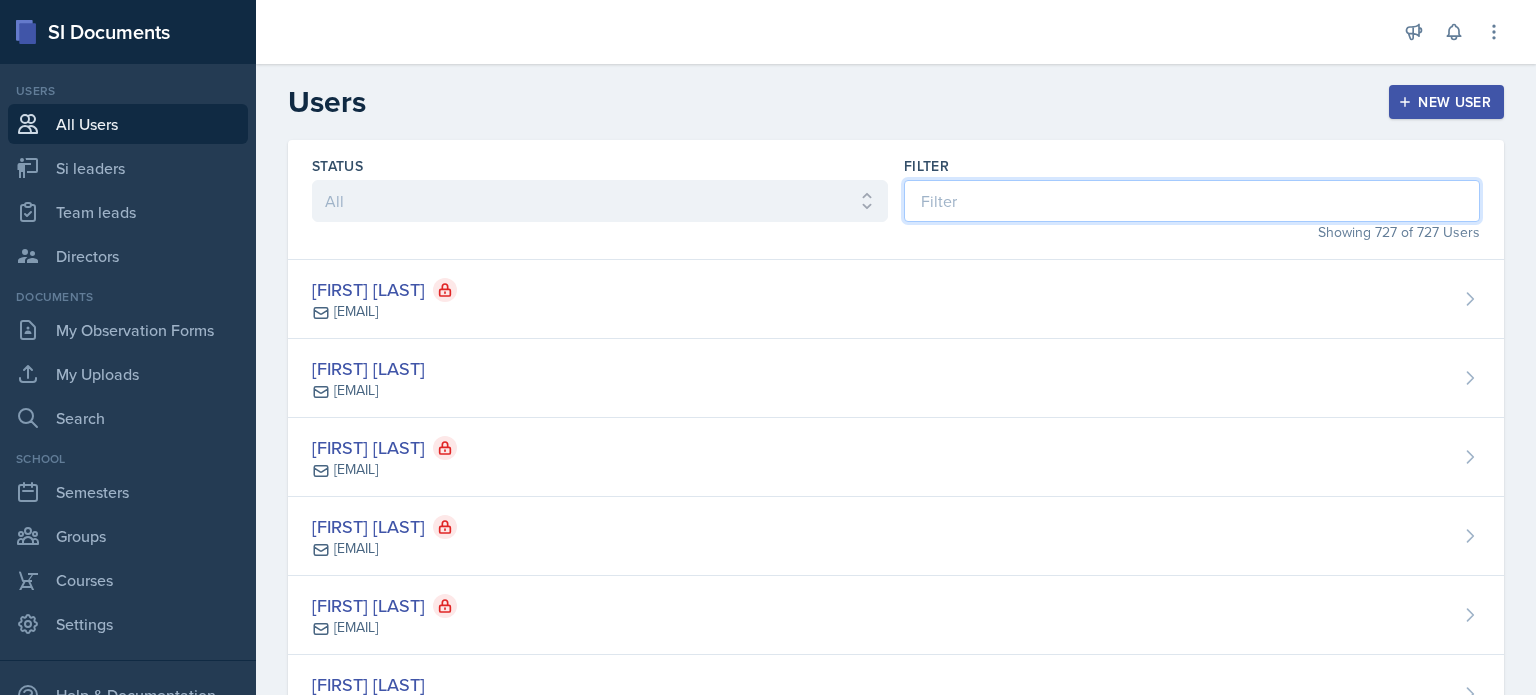 click at bounding box center [1192, 201] 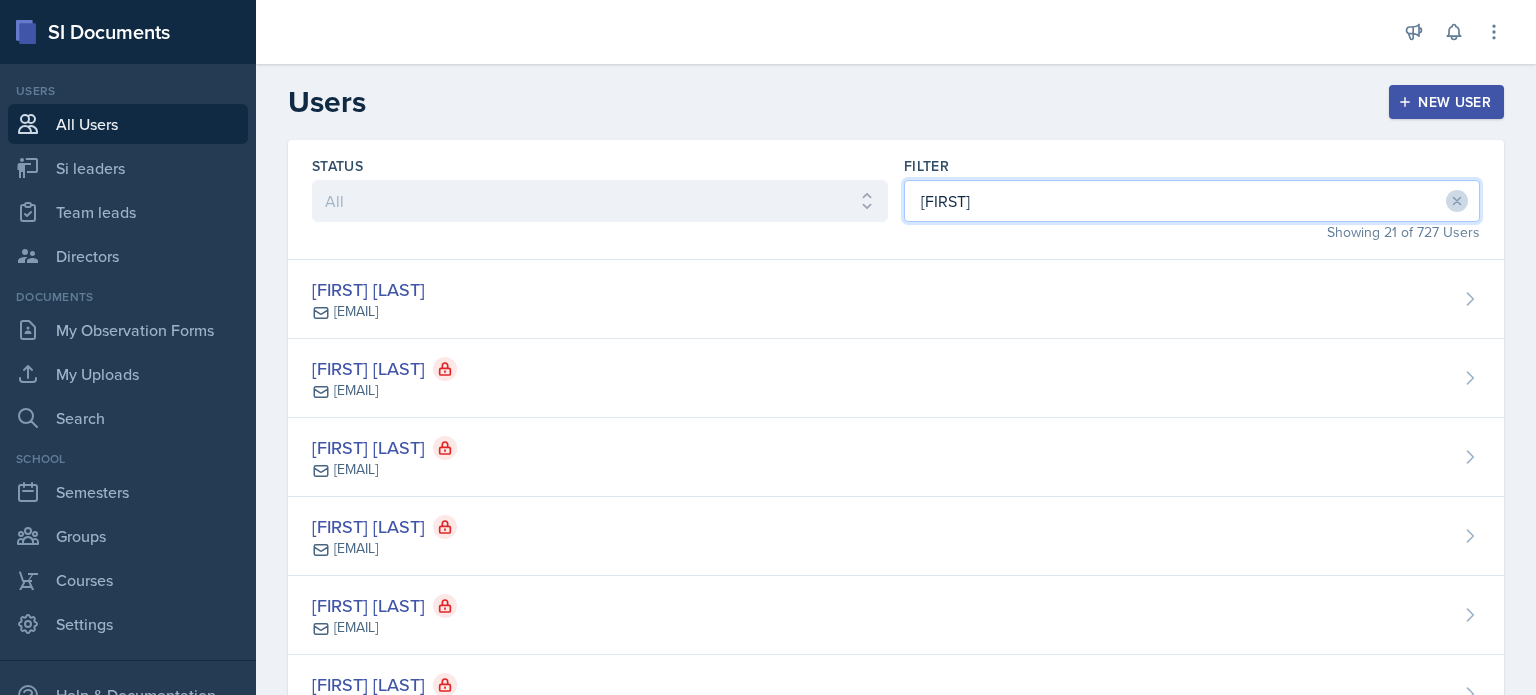 type on "[FIRST]" 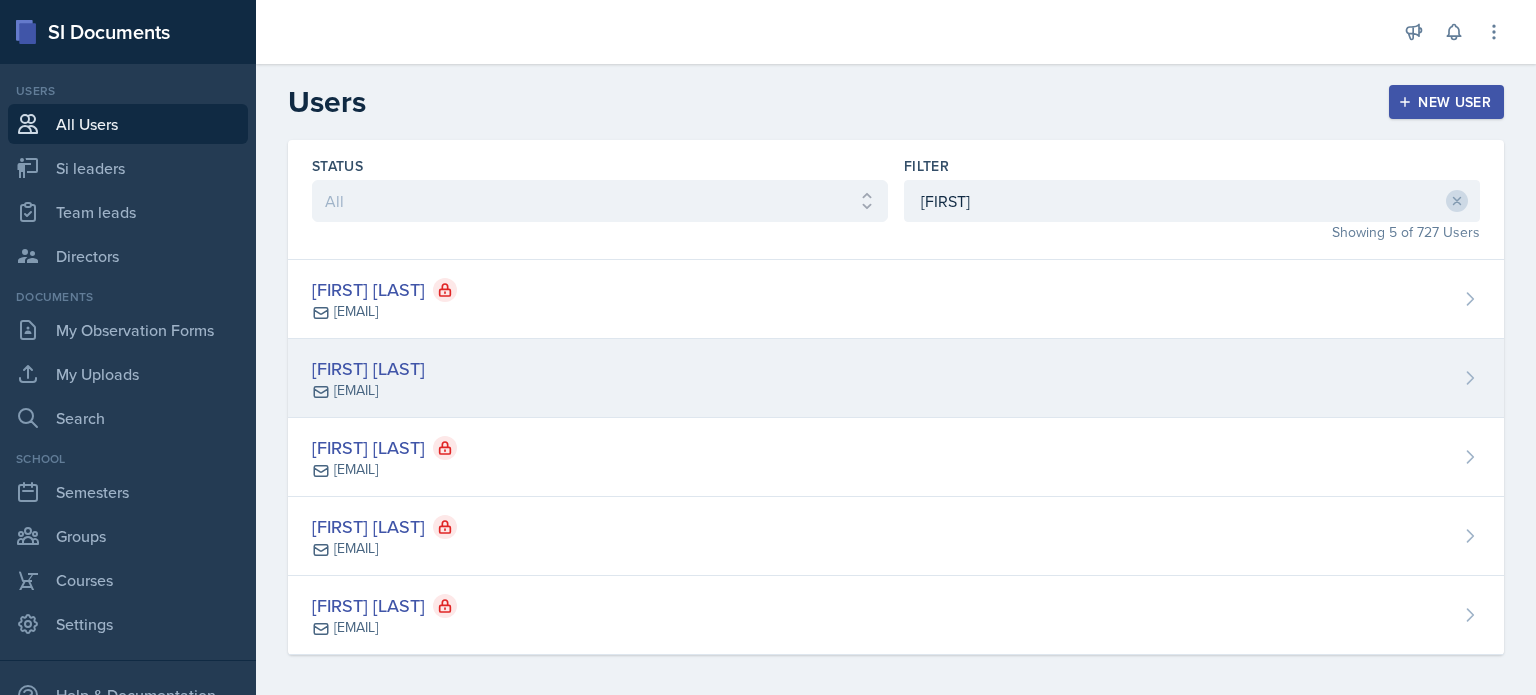 click on "[FIRST] [LAST]
[EMAIL]" at bounding box center (896, 378) 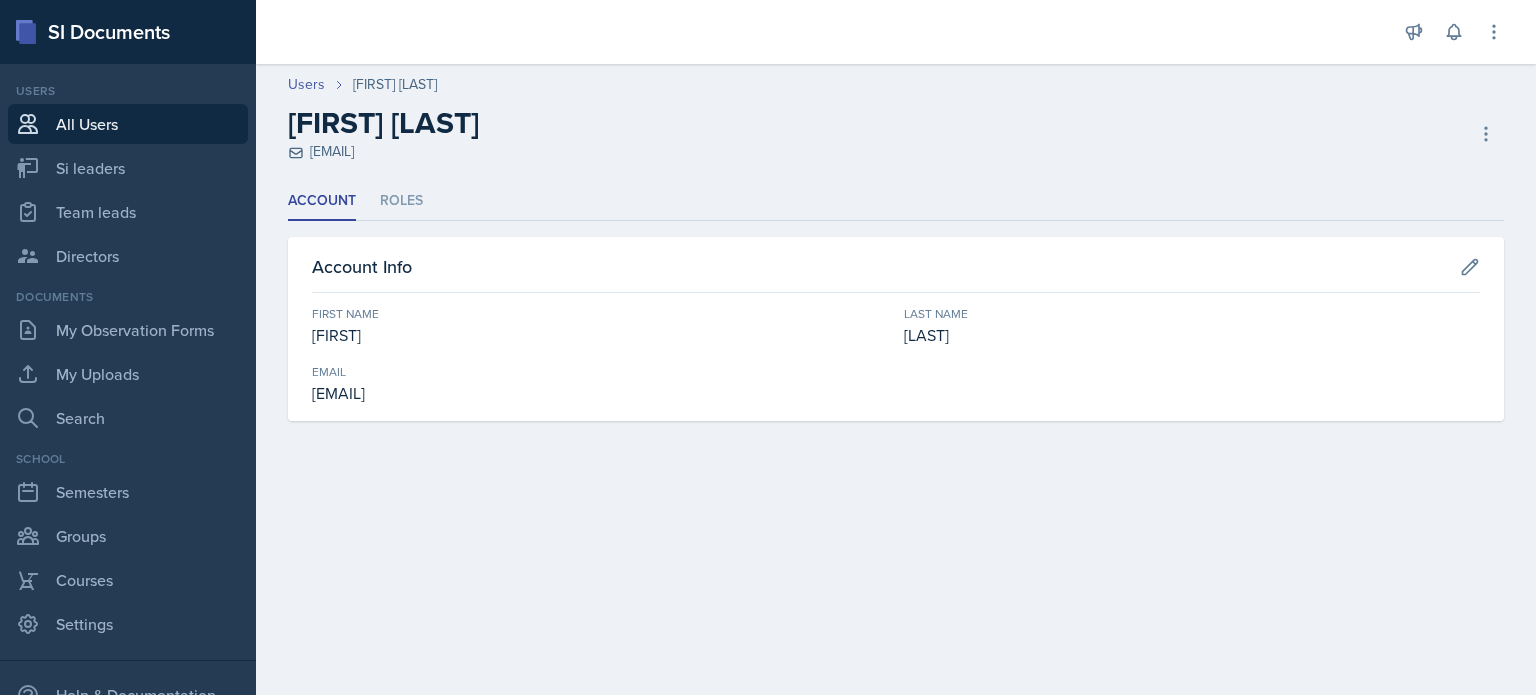 click on "Account Roles" at bounding box center [896, 201] 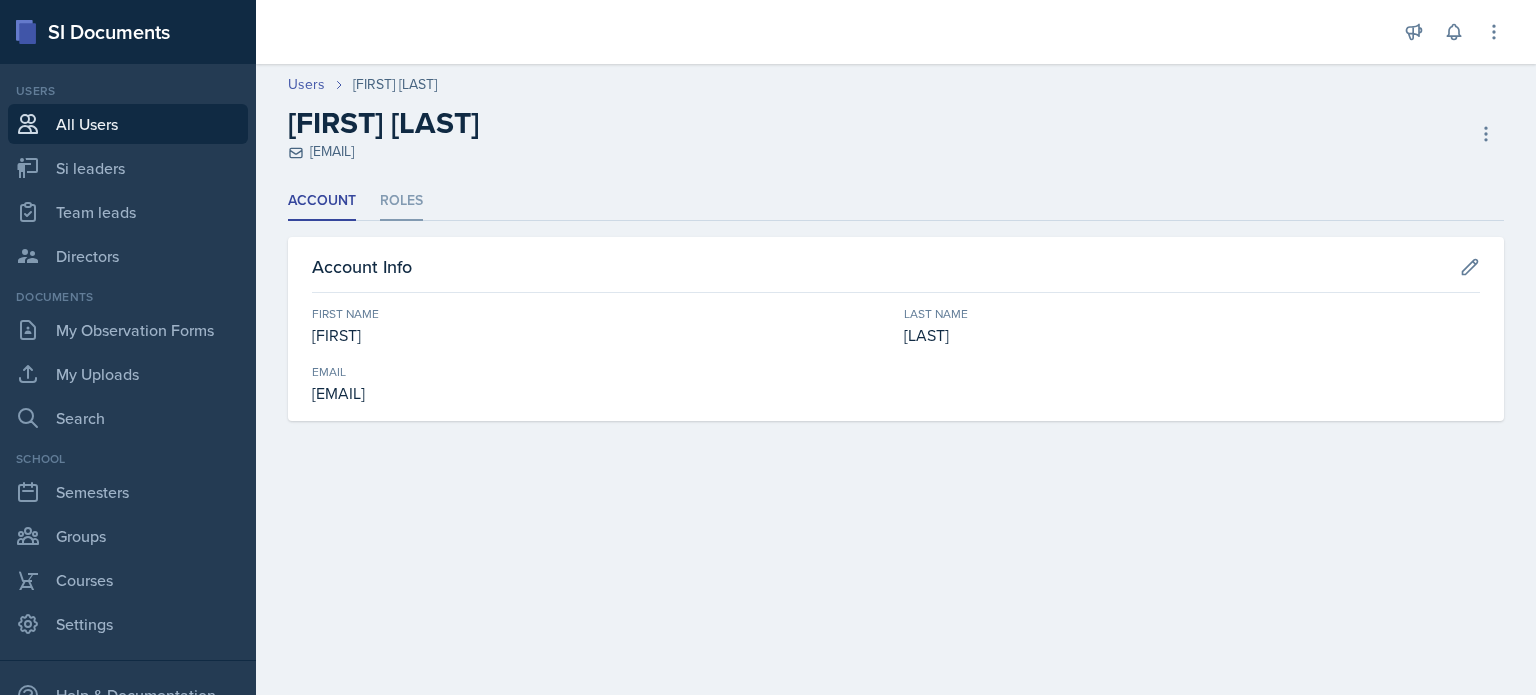 click on "Roles" at bounding box center (401, 201) 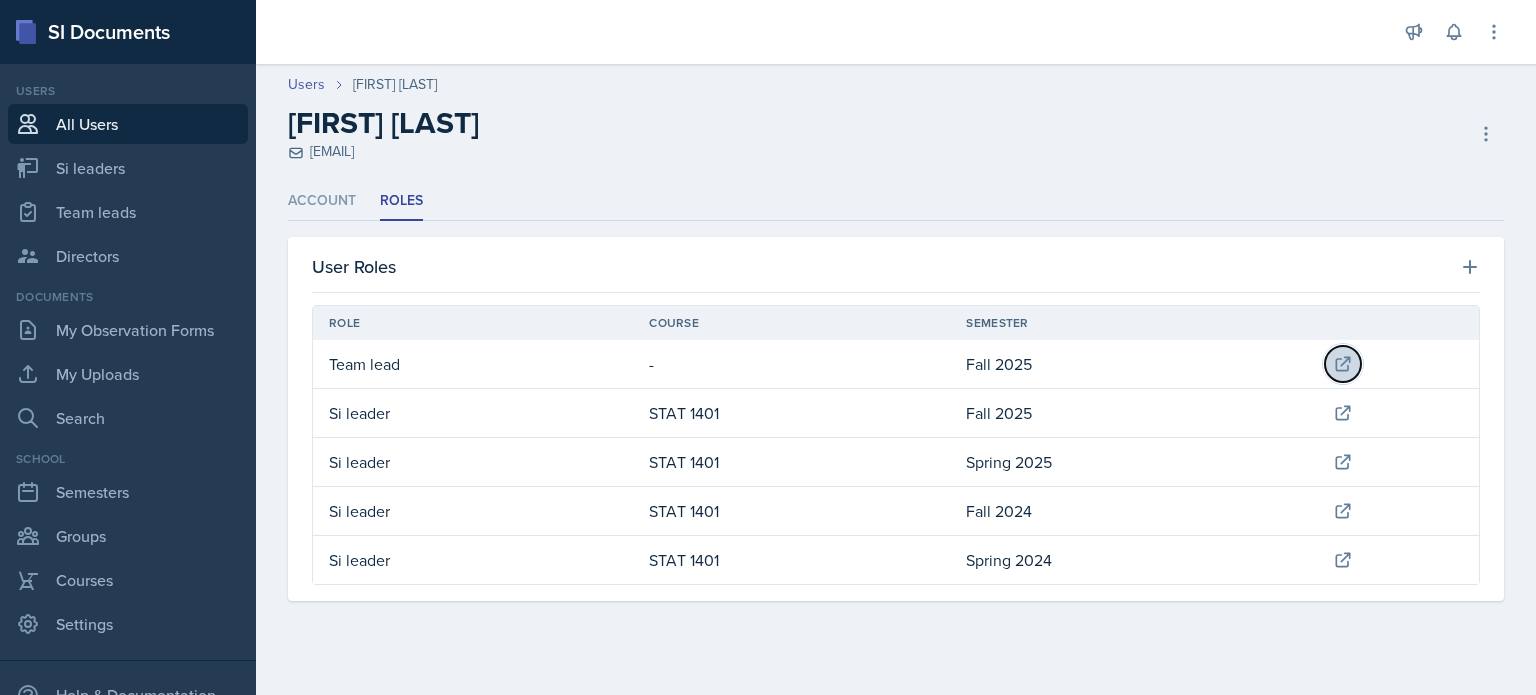 click at bounding box center (1343, 364) 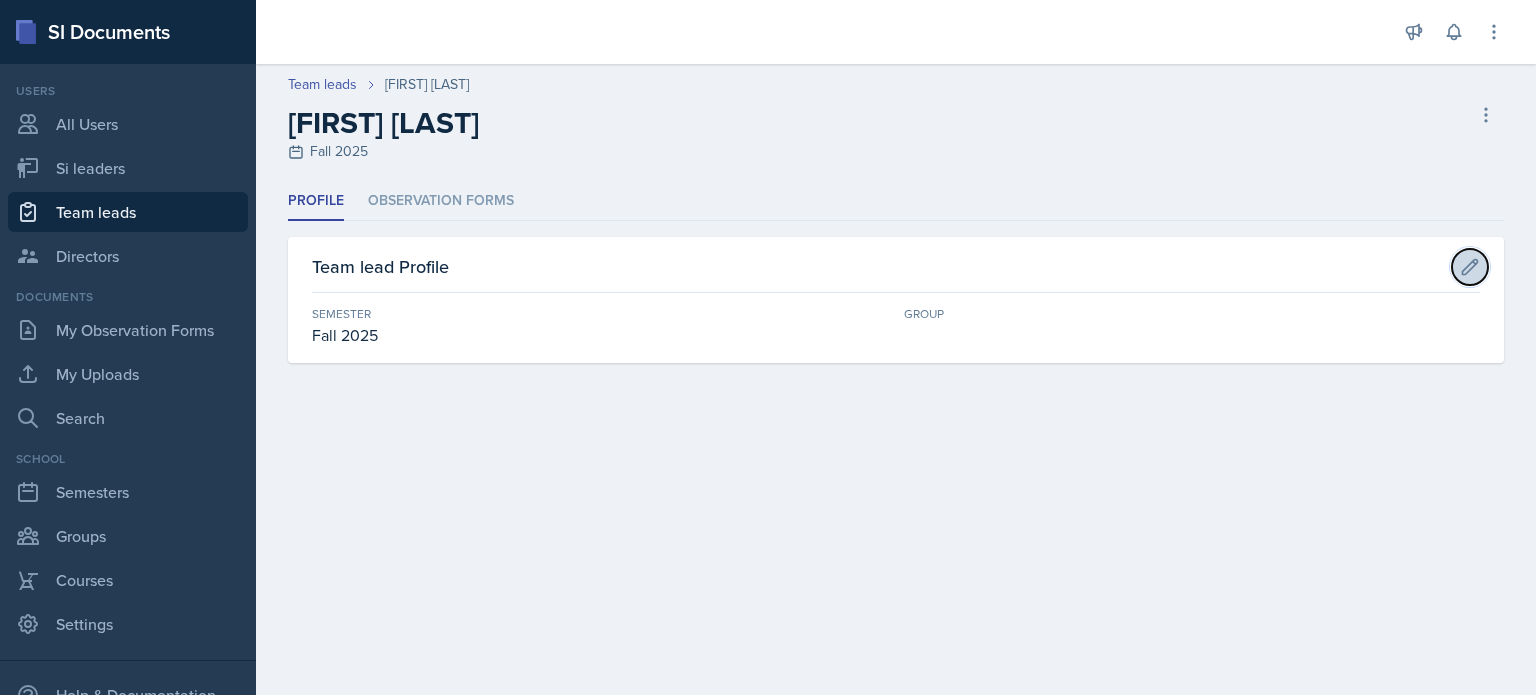 click at bounding box center [1470, 266] 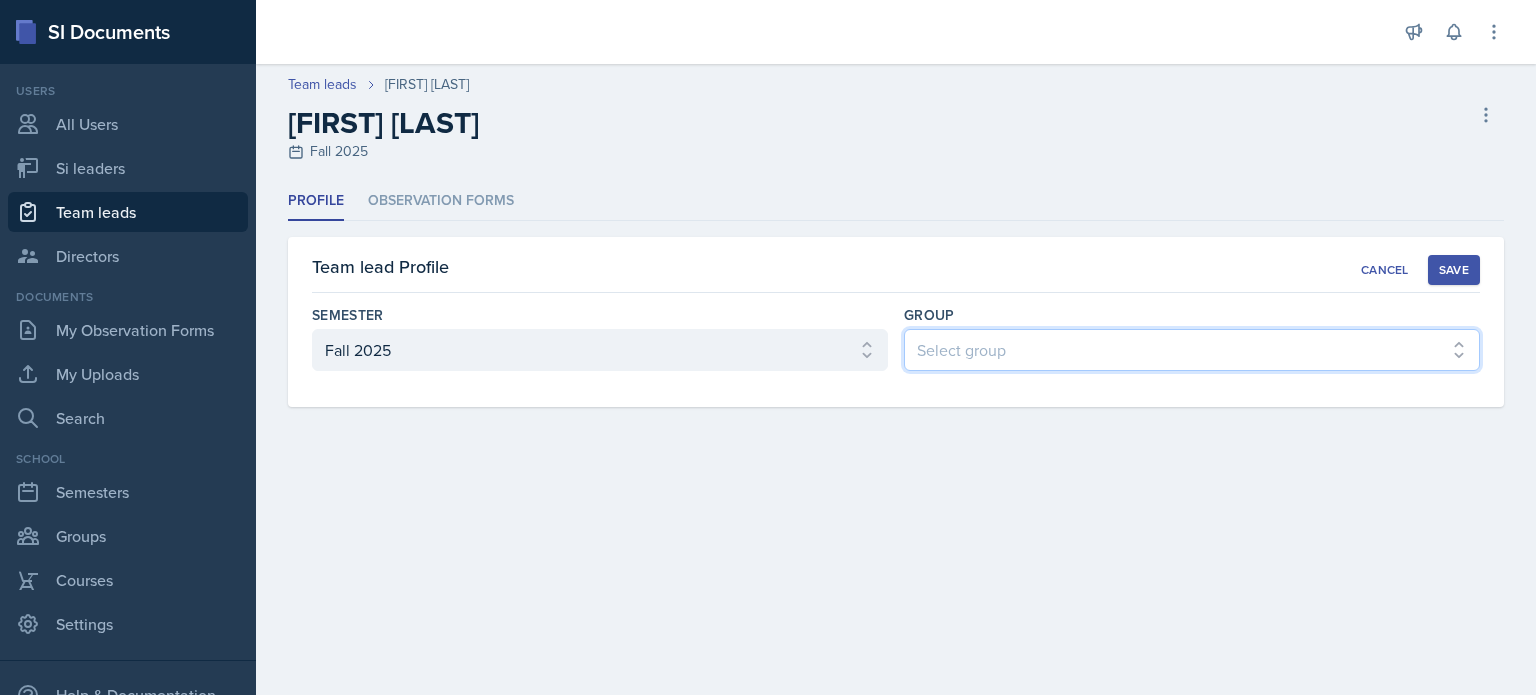 click on "Select group   1 2 3 4 5 6" at bounding box center (1192, 350) 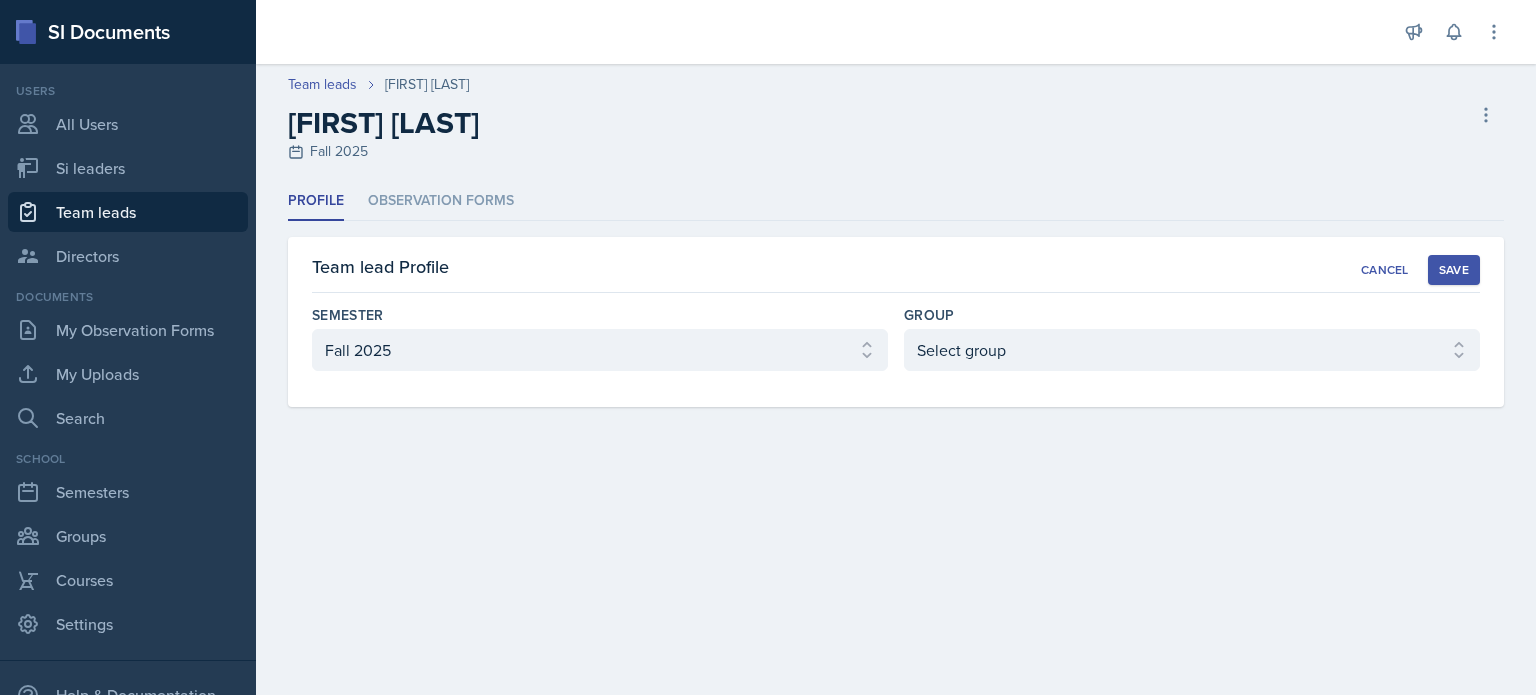 click on "Save" at bounding box center [1454, 270] 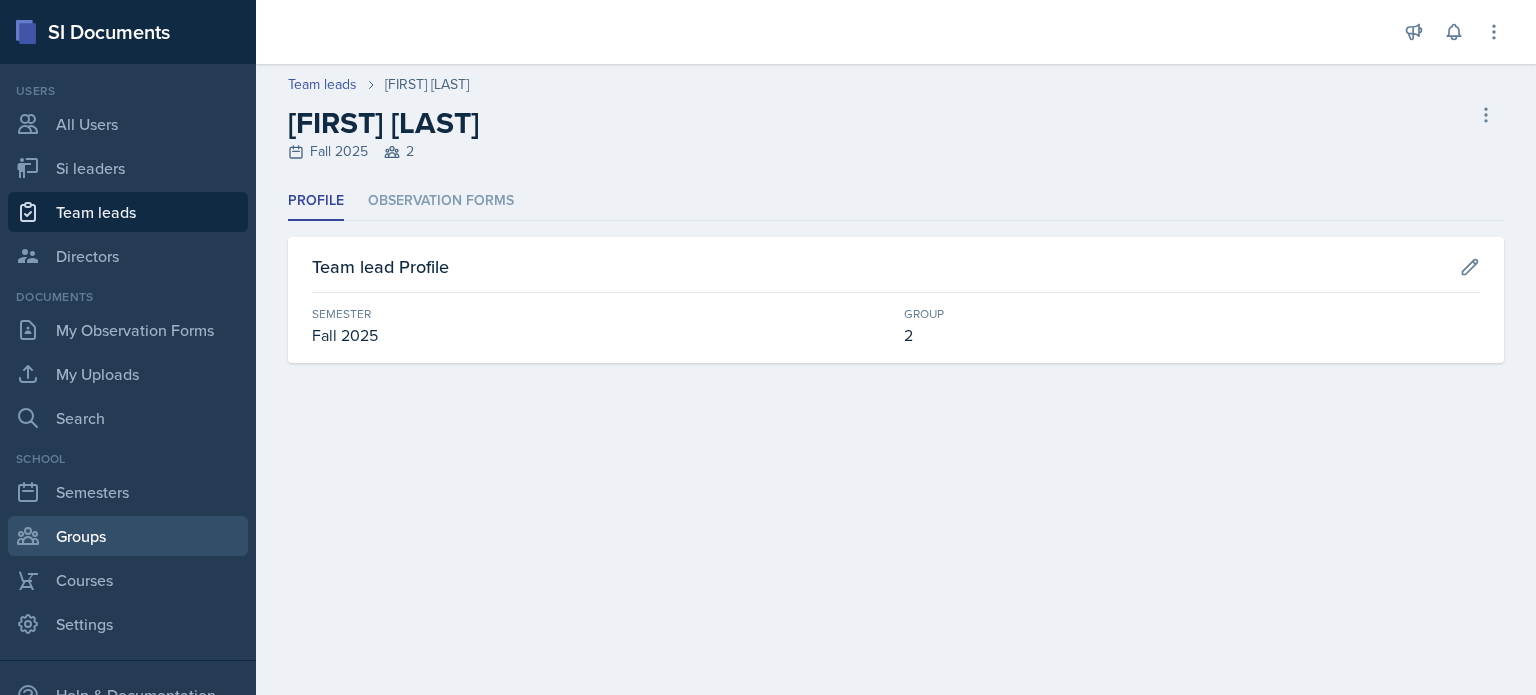 click on "Groups" at bounding box center [128, 536] 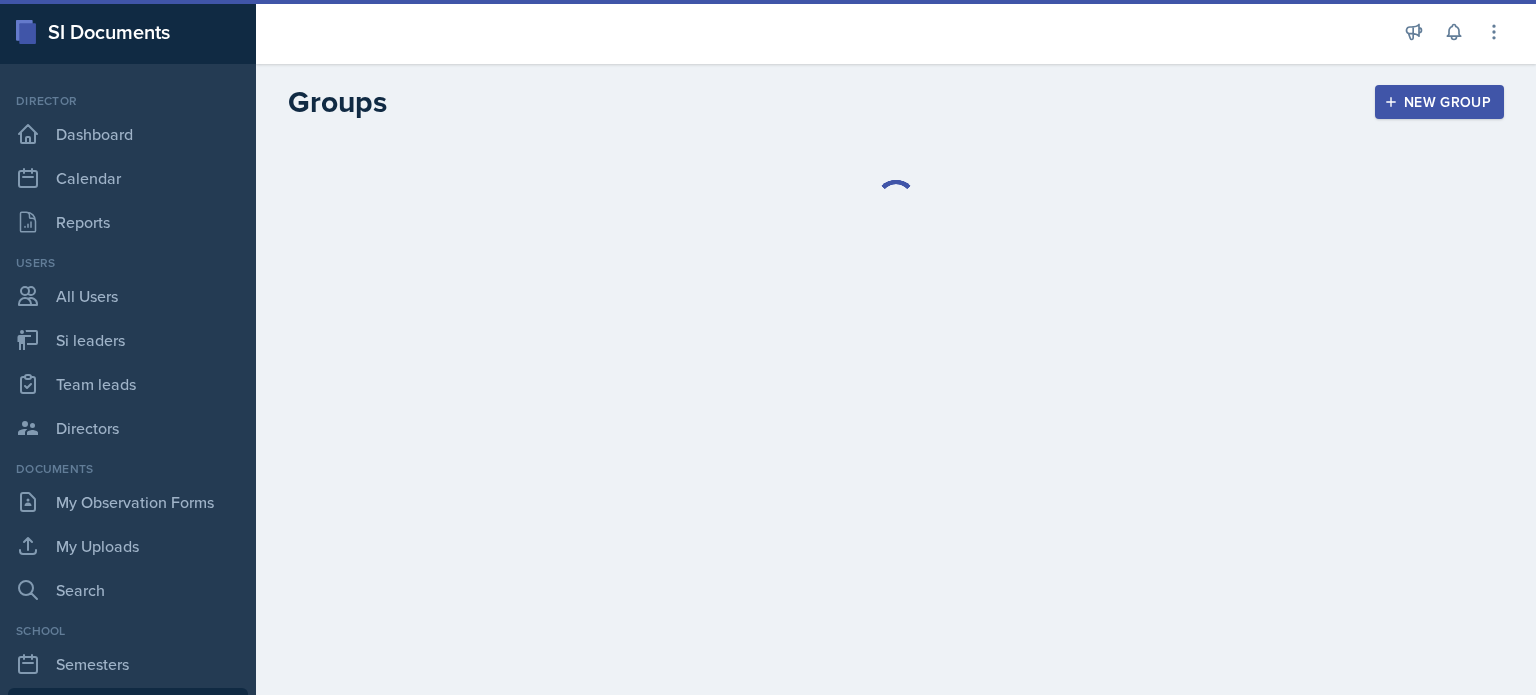 scroll, scrollTop: 0, scrollLeft: 0, axis: both 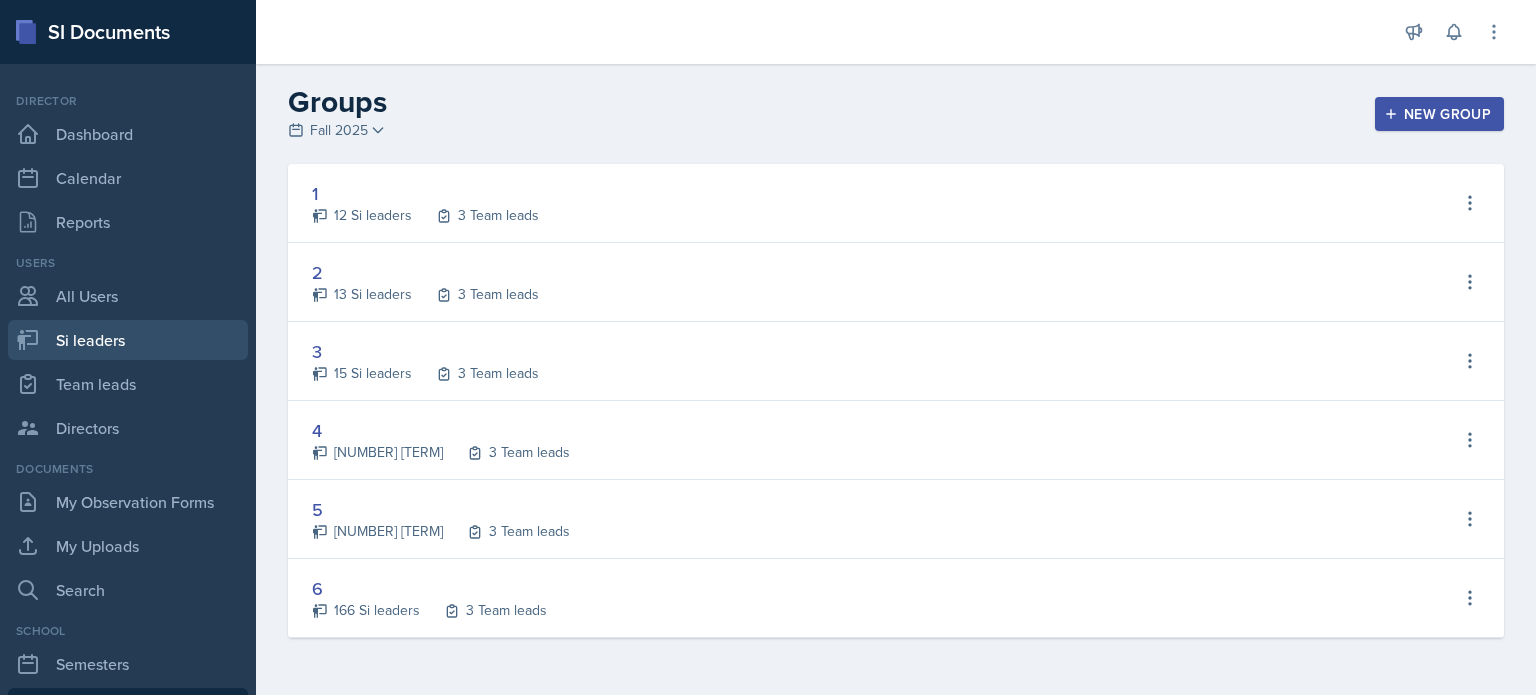 click on "Si leaders" at bounding box center (128, 340) 